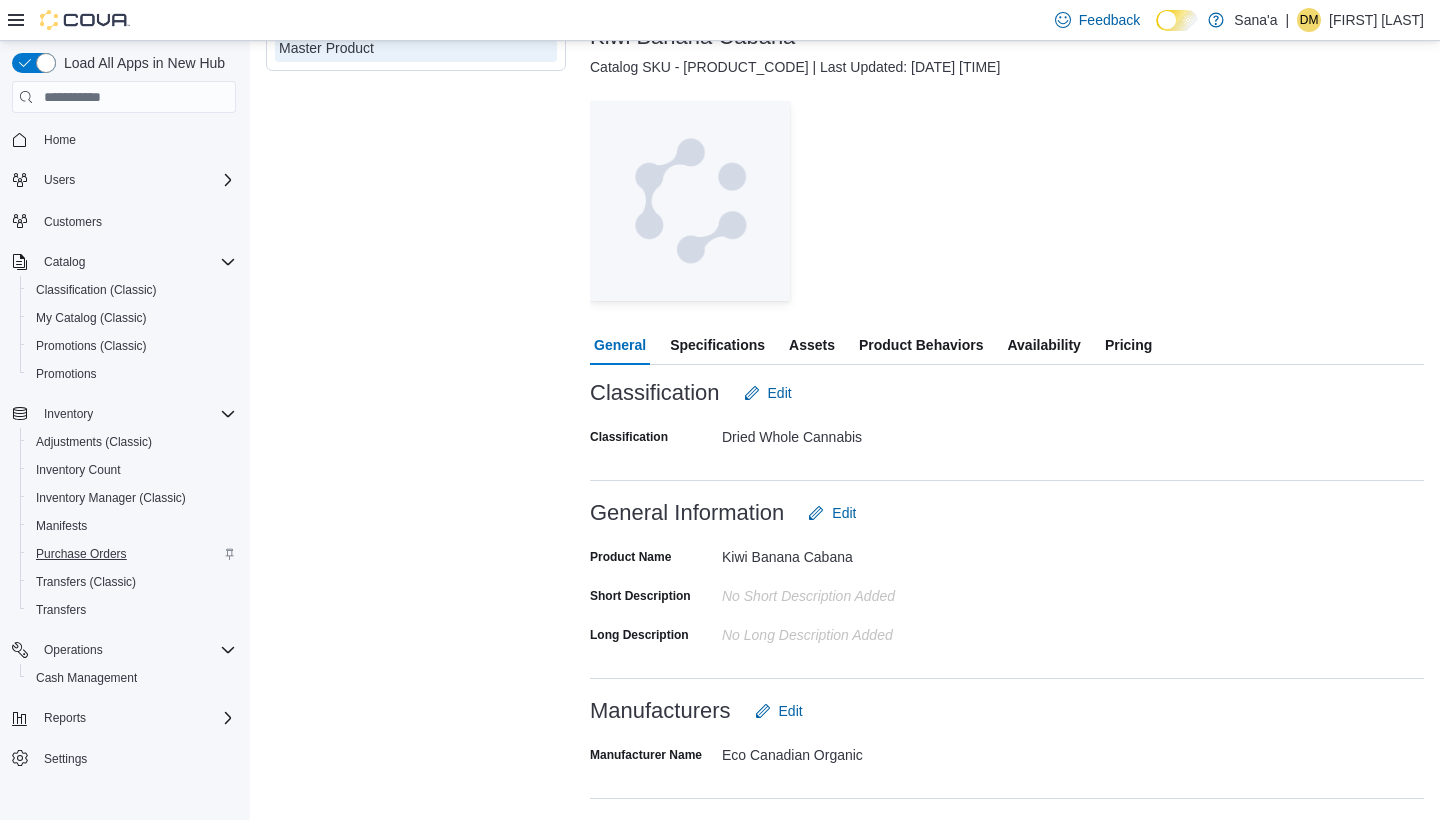 scroll, scrollTop: 100, scrollLeft: 0, axis: vertical 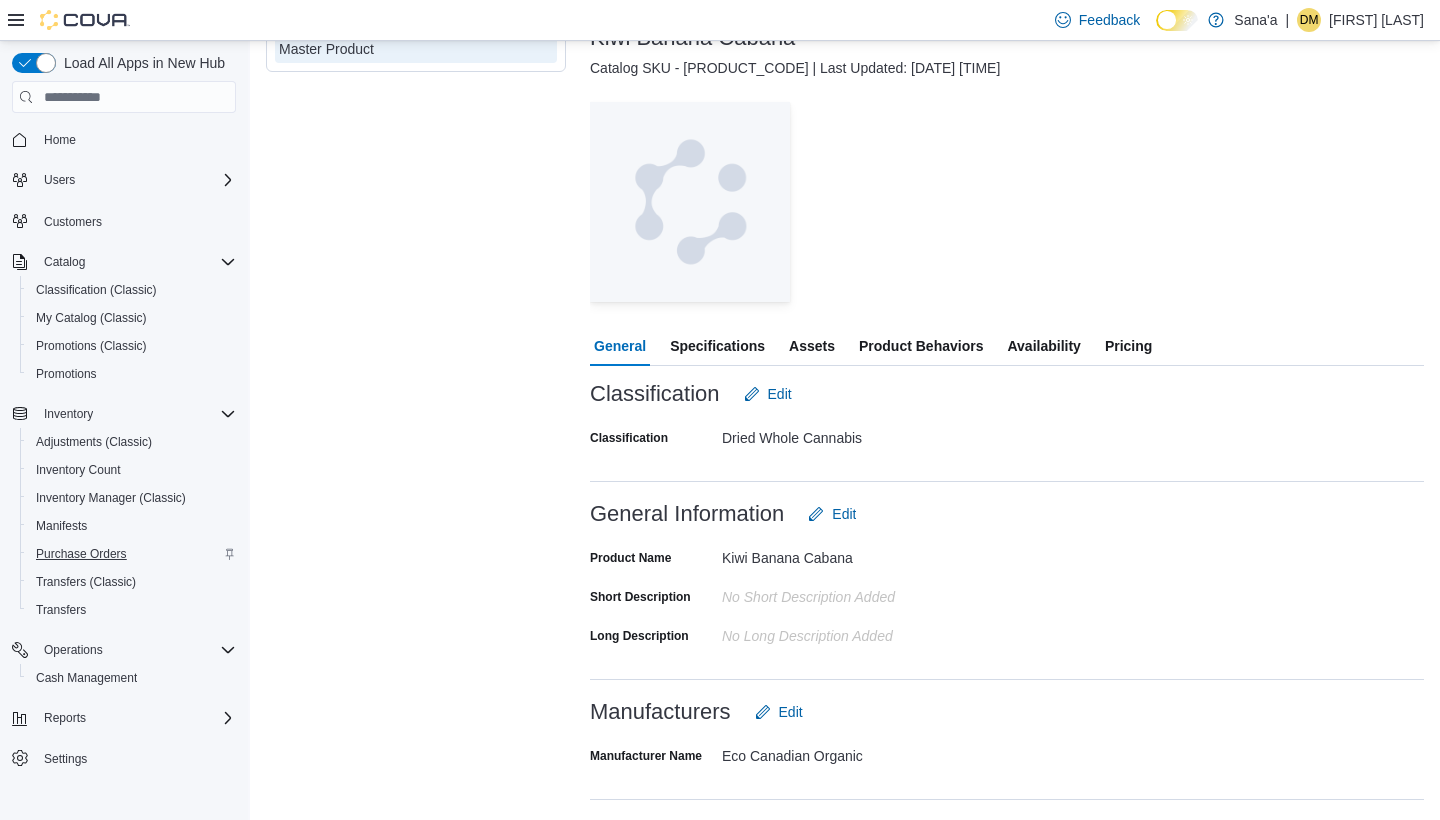 click on "Purchase Orders" at bounding box center (81, 554) 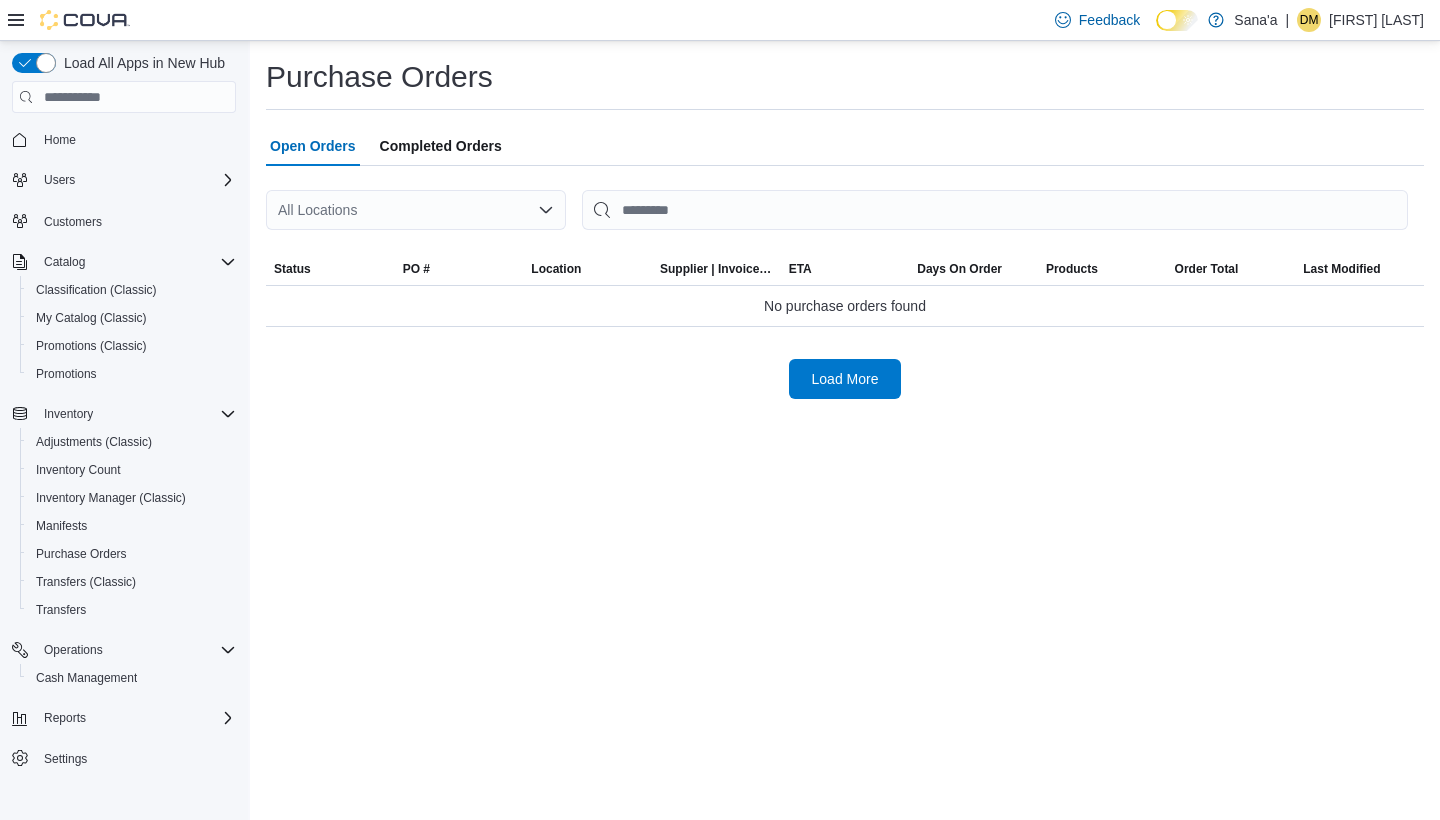 scroll, scrollTop: 0, scrollLeft: 0, axis: both 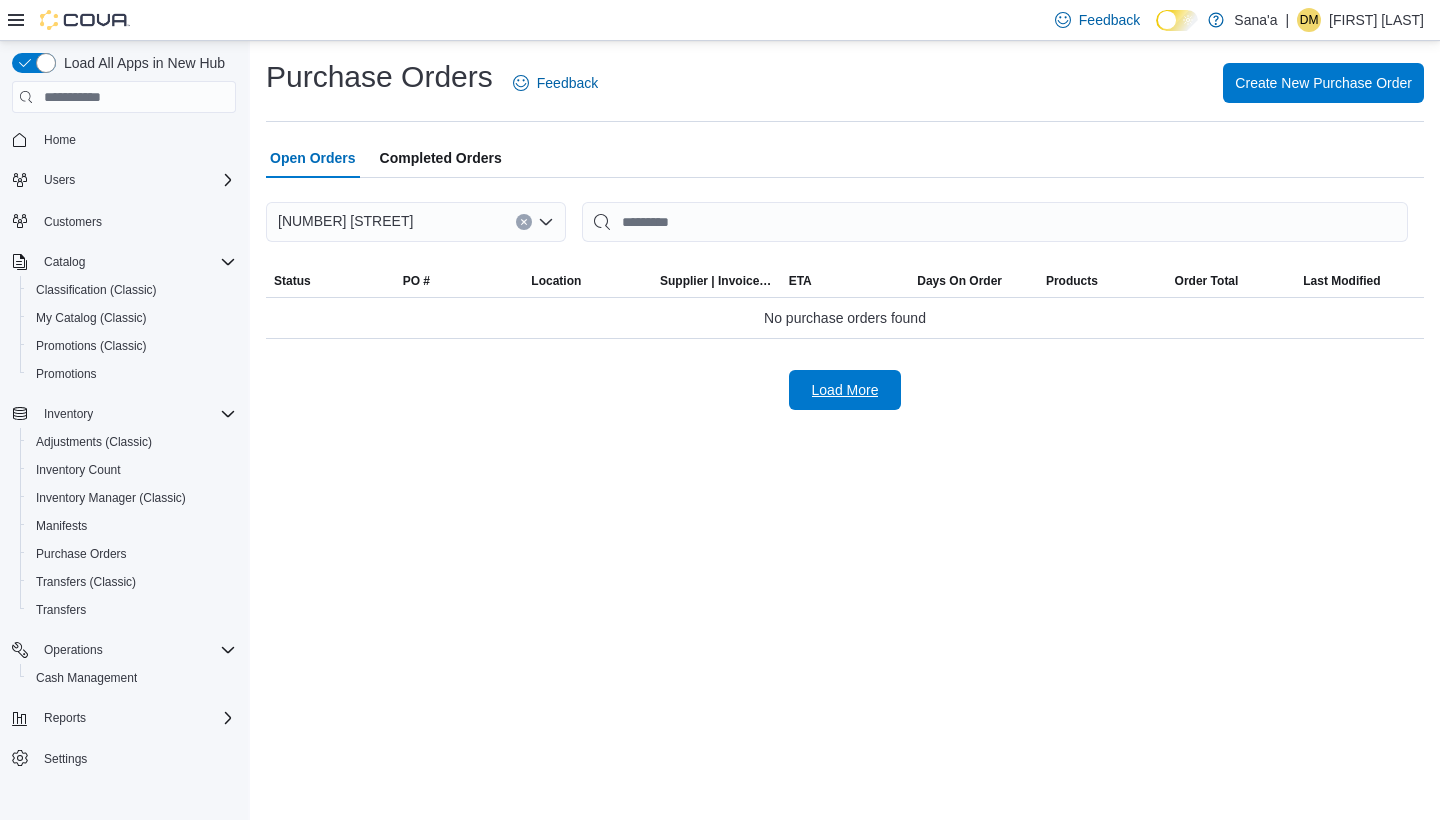 click on "Load More" at bounding box center [845, 390] 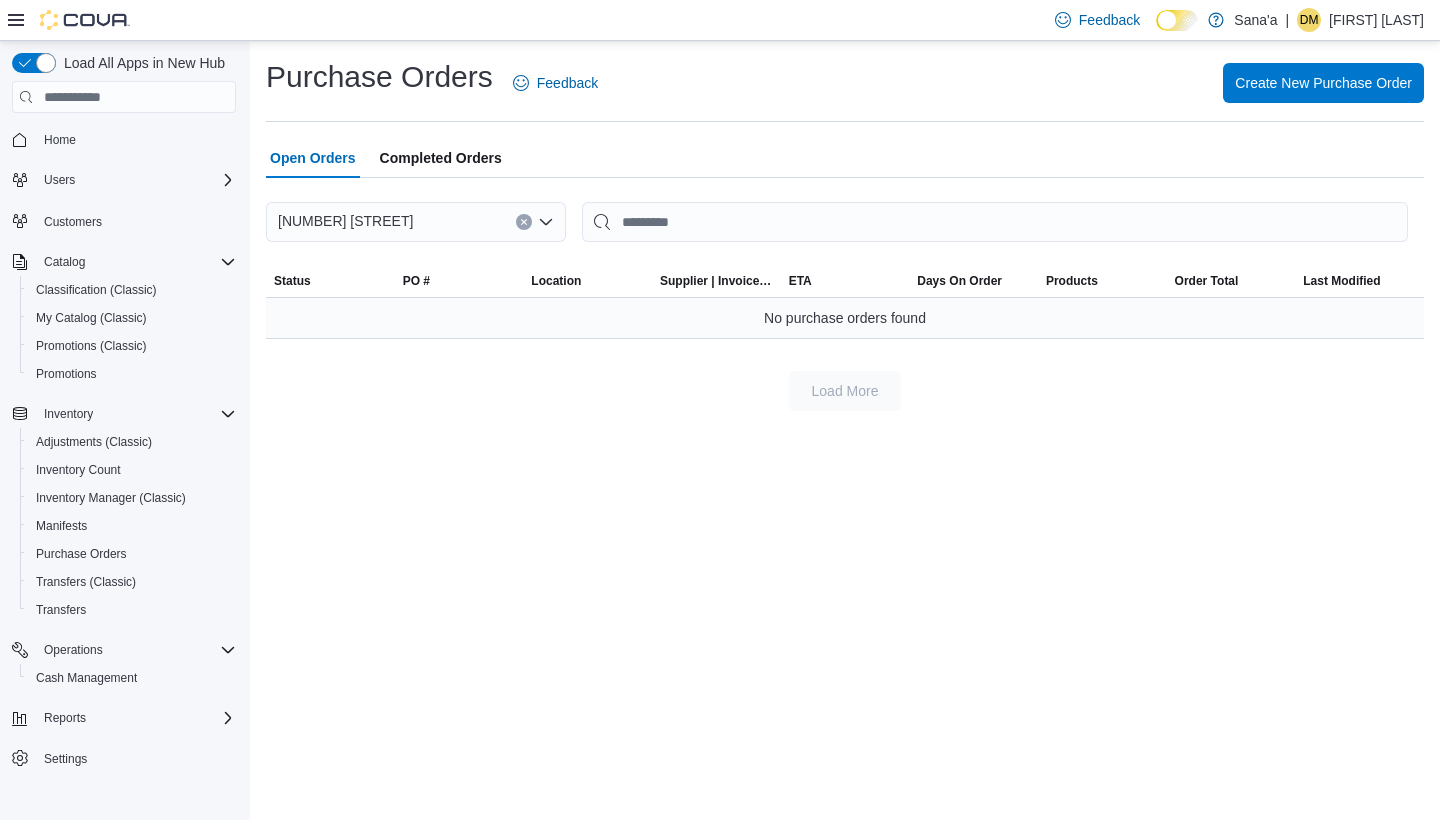 scroll, scrollTop: 0, scrollLeft: 0, axis: both 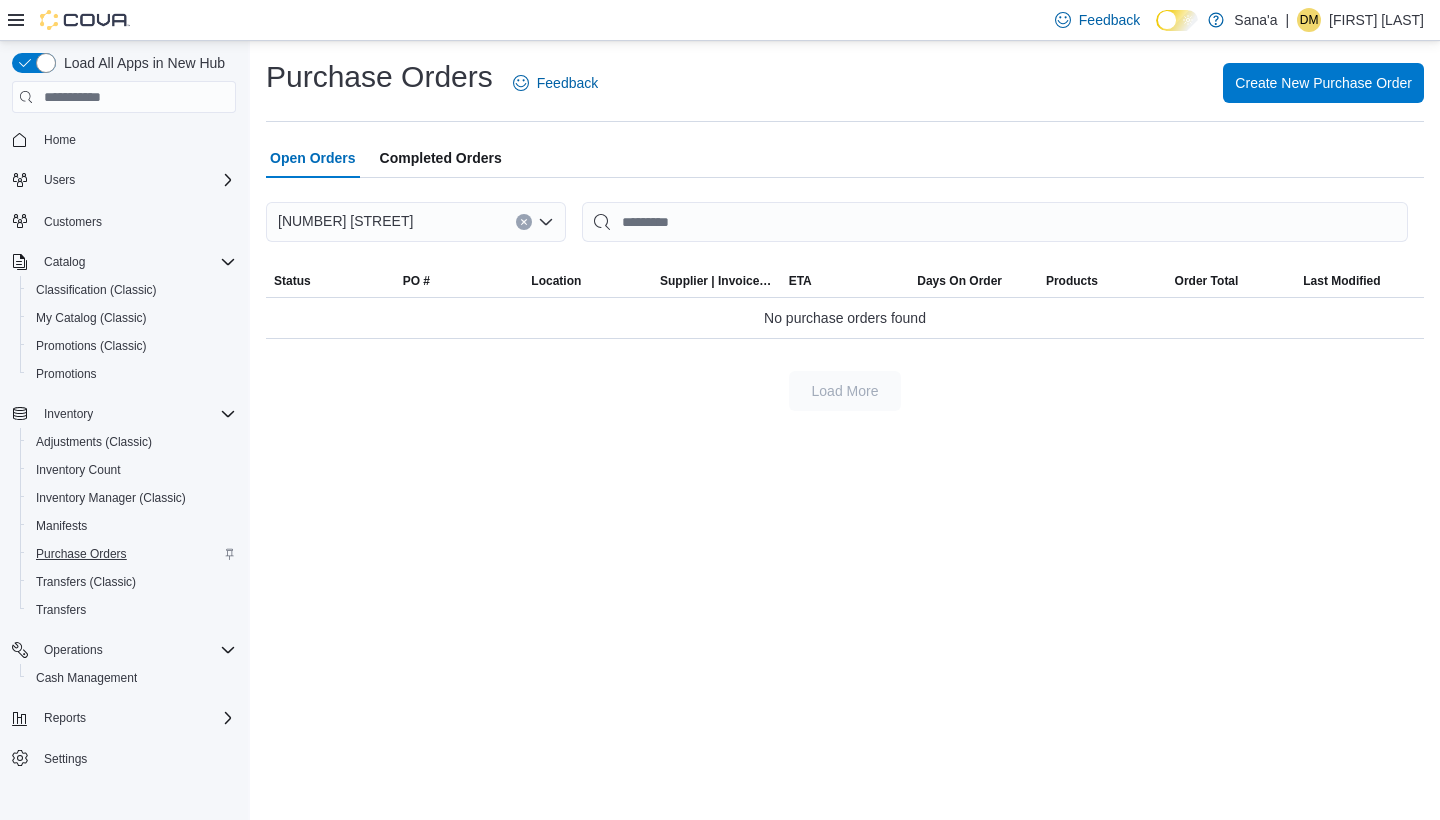 click on "Purchase Orders" at bounding box center (81, 554) 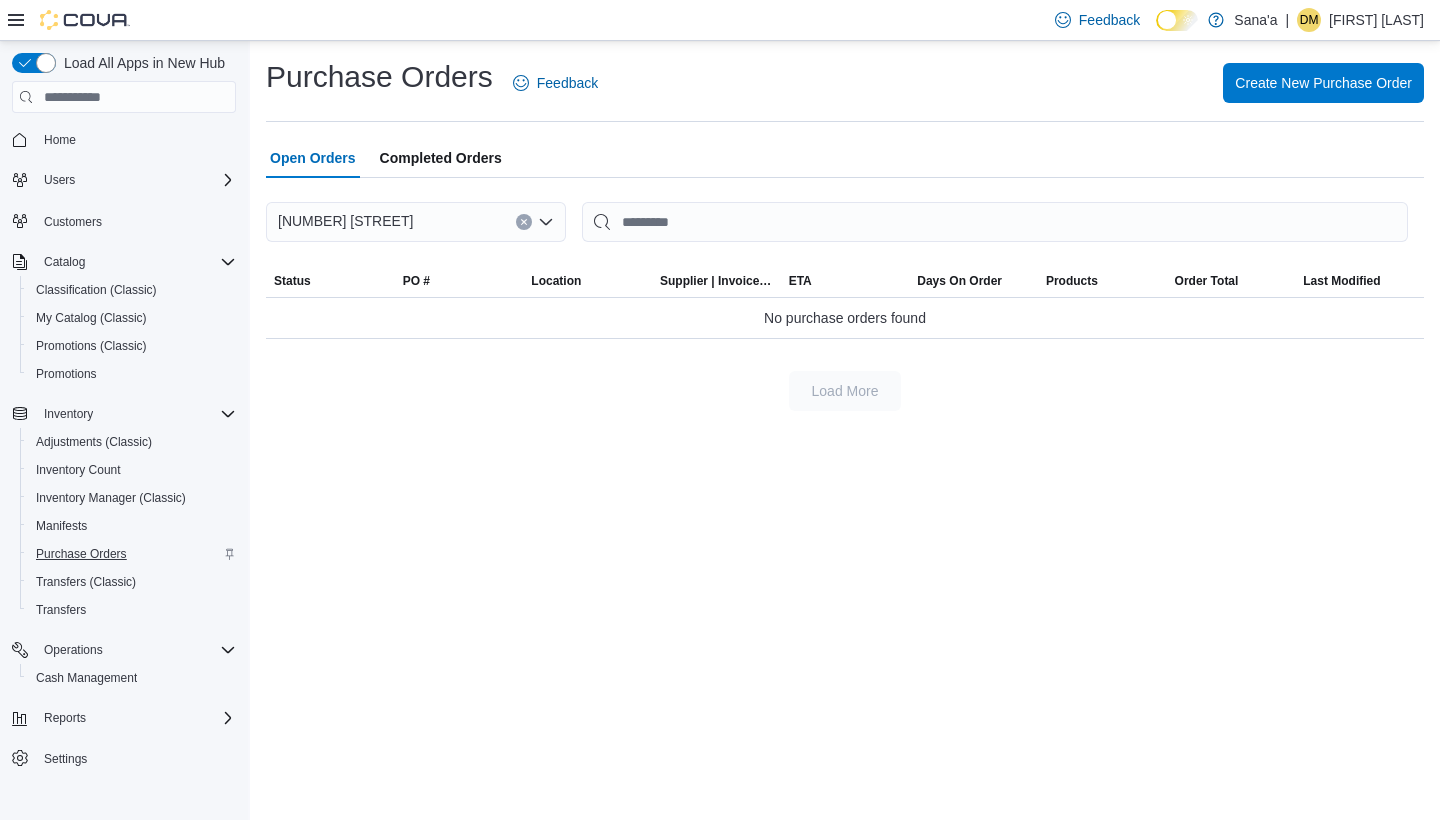 click on "Purchase Orders" at bounding box center (81, 554) 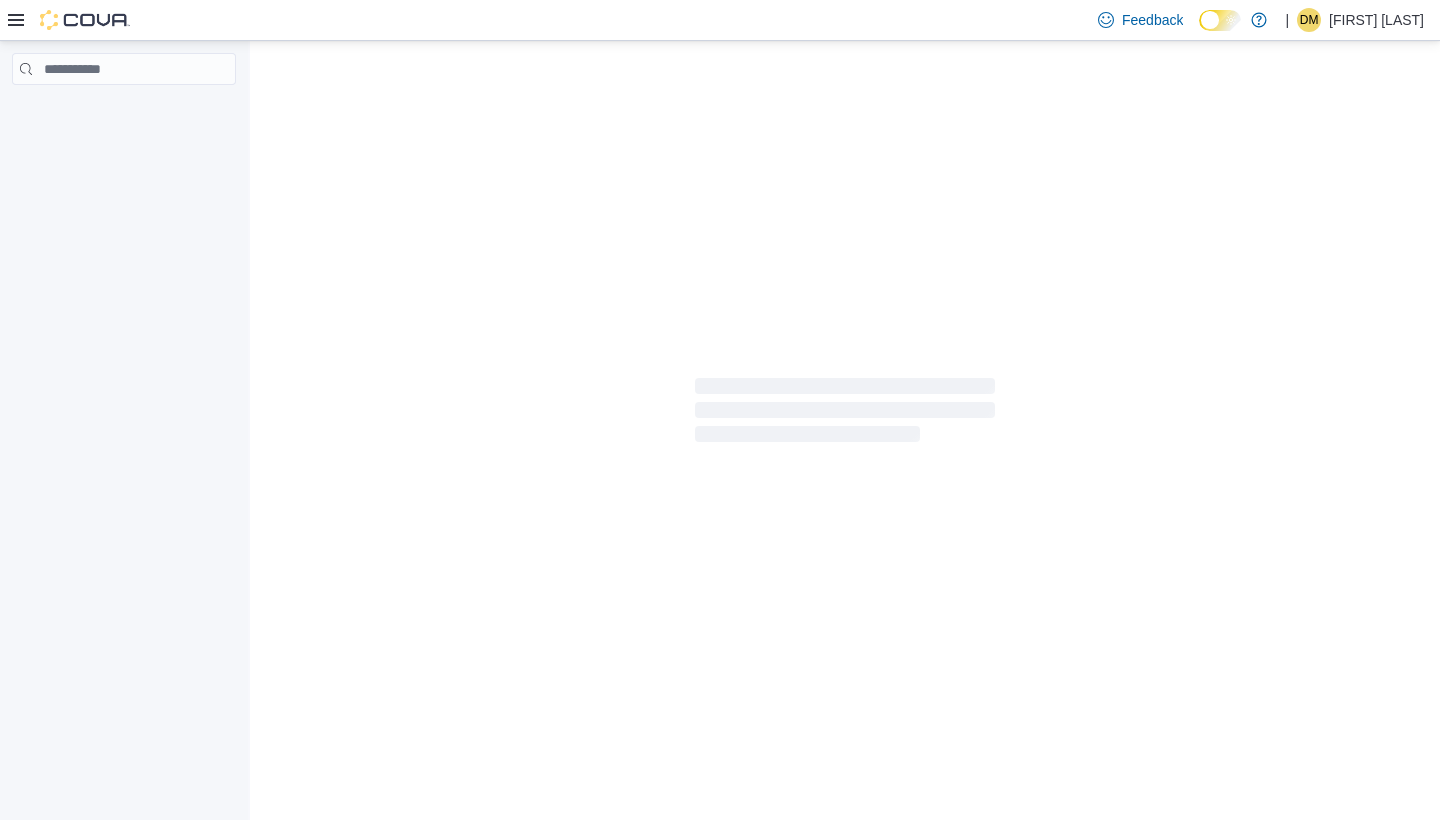 scroll, scrollTop: 0, scrollLeft: 0, axis: both 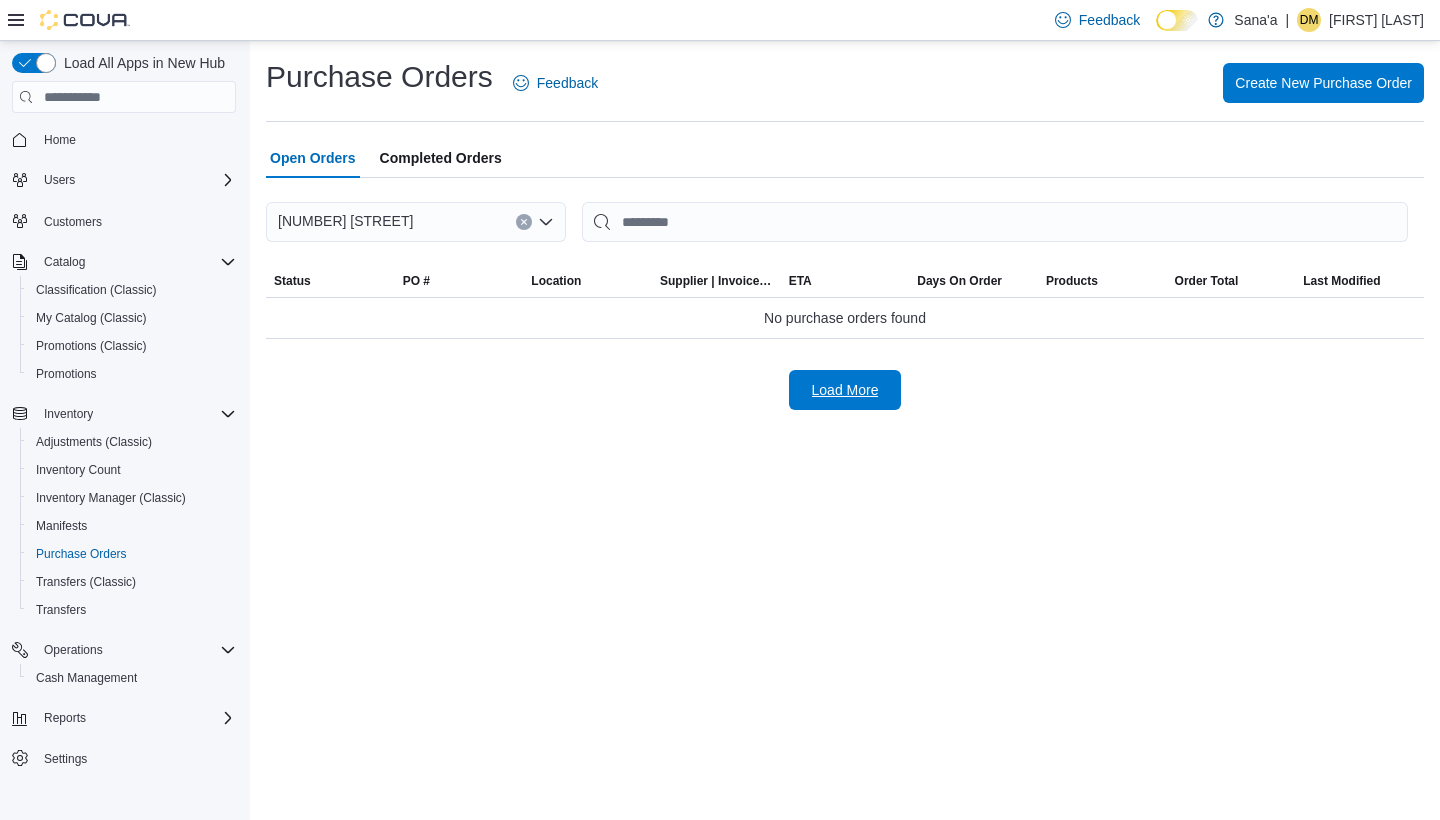 click on "Load More" at bounding box center (845, 390) 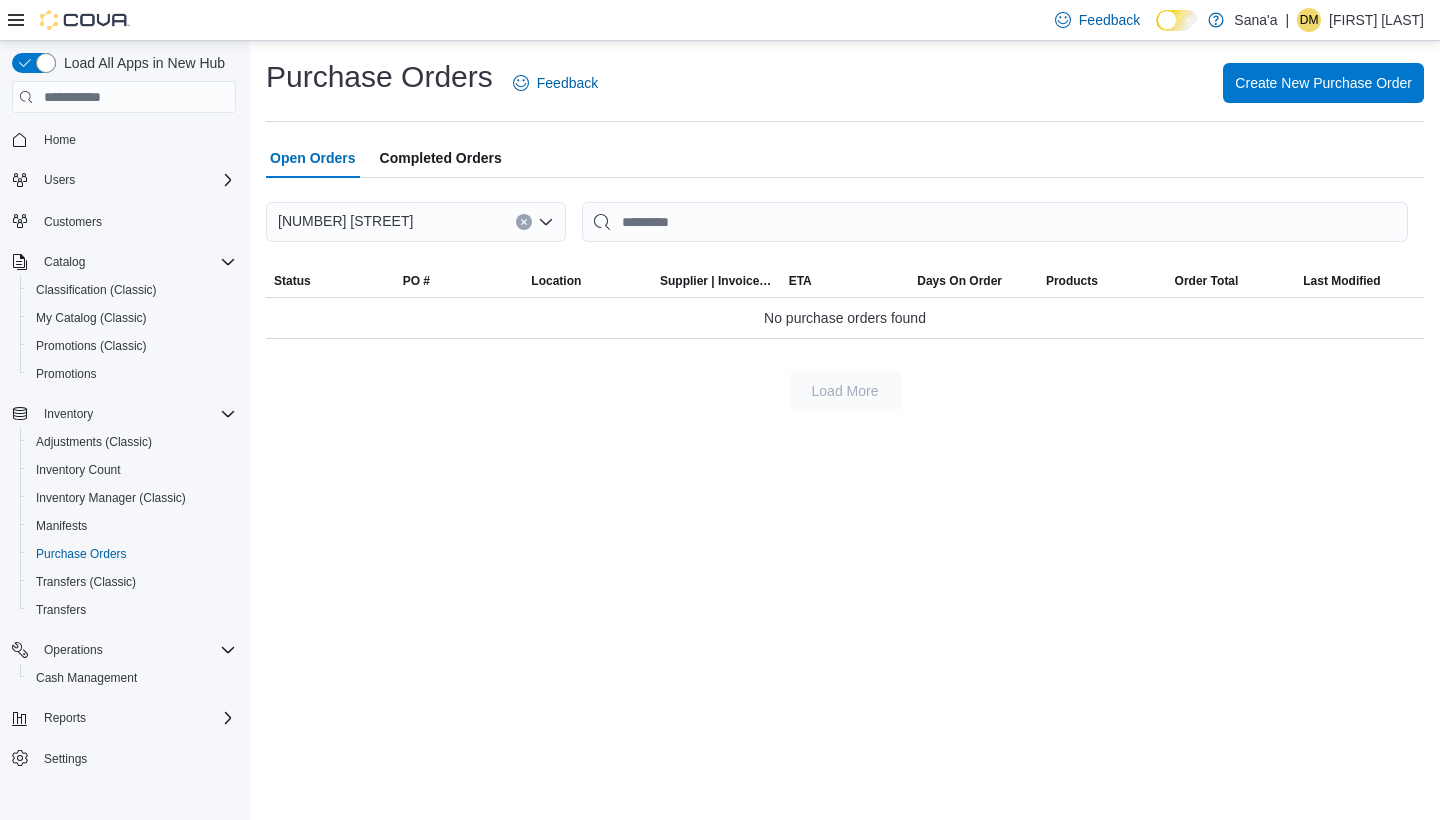 scroll, scrollTop: 0, scrollLeft: 0, axis: both 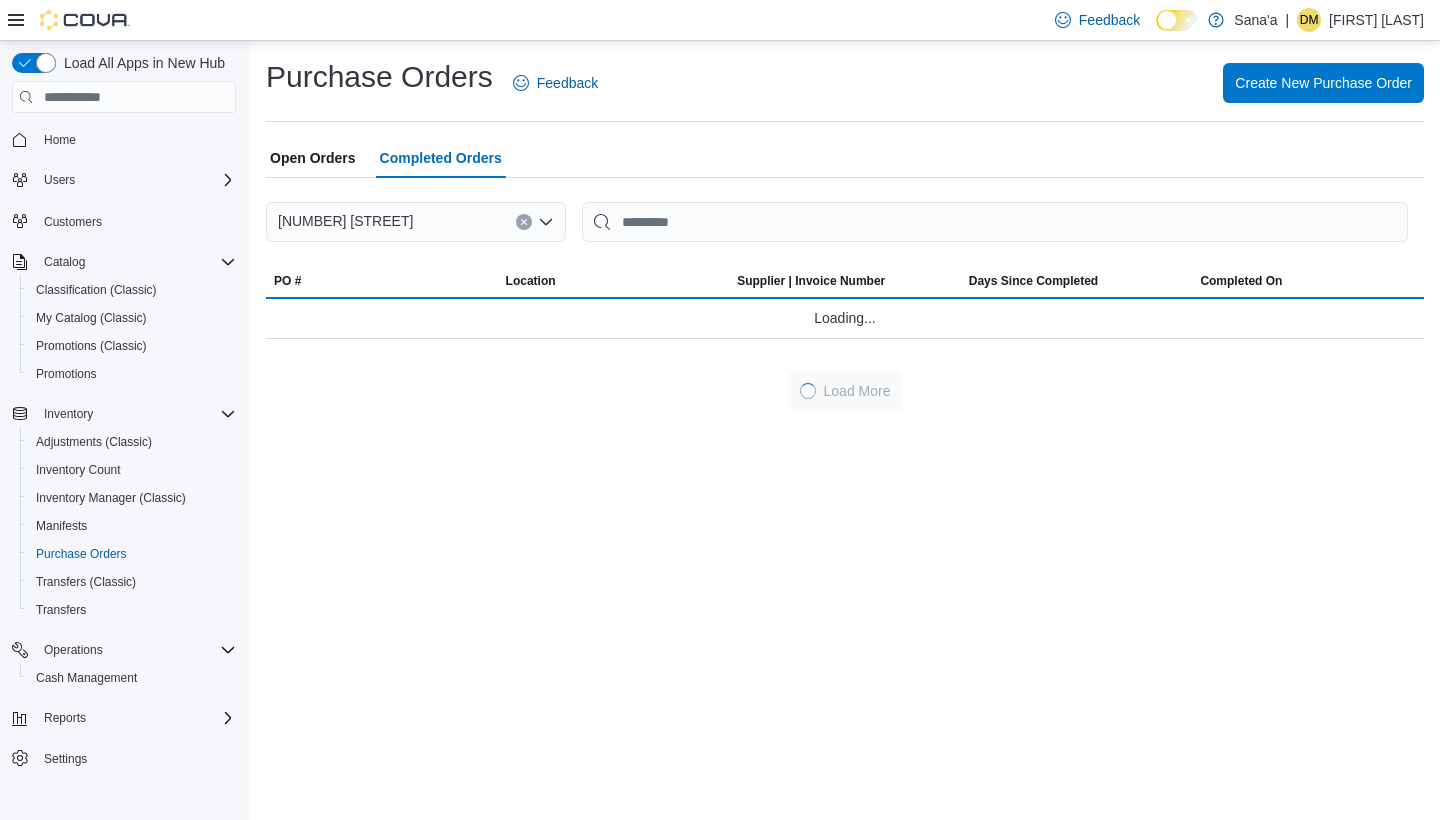 click on "Open Orders" at bounding box center [313, 158] 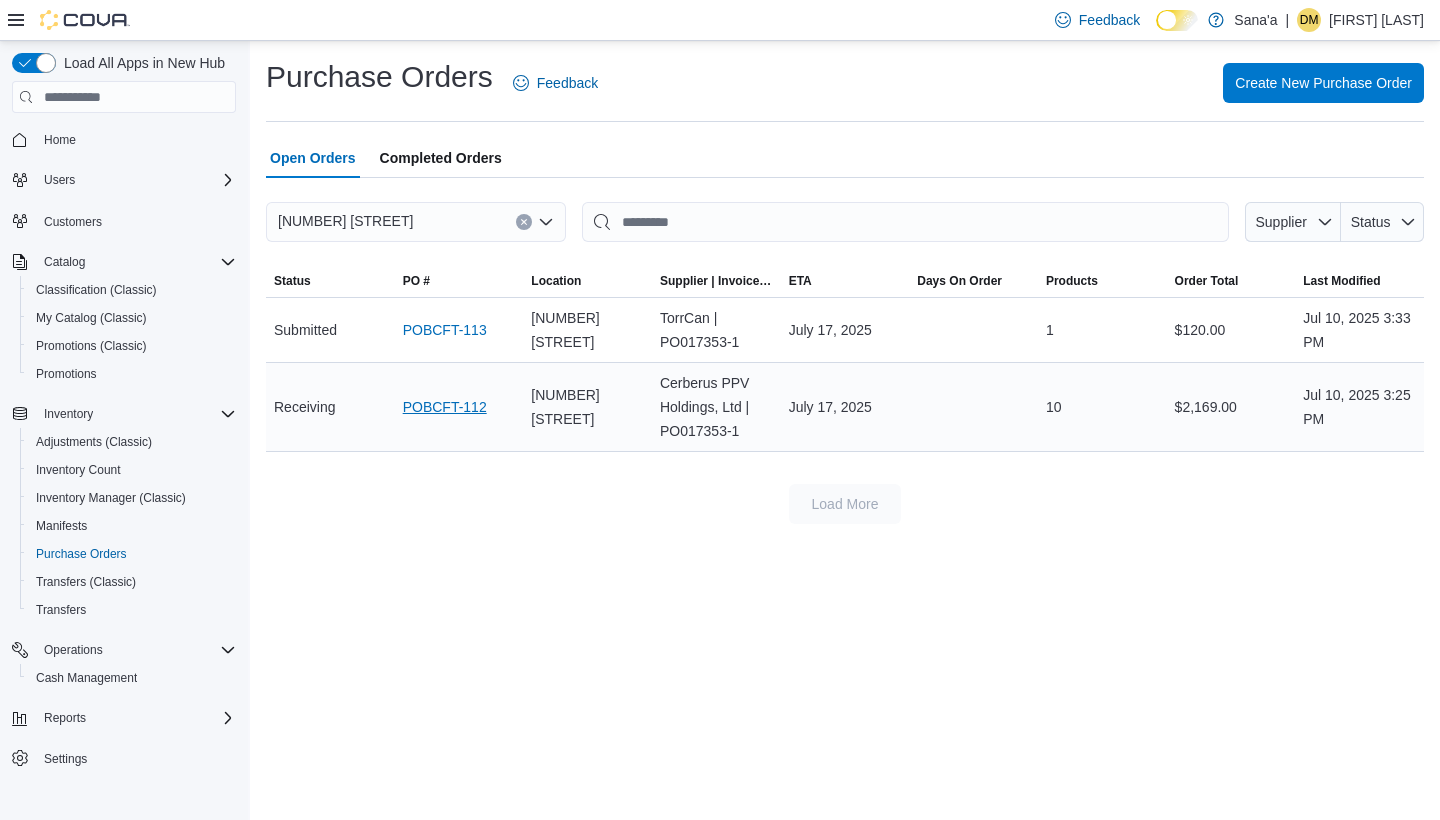 click on "POBCFT-112" at bounding box center [445, 407] 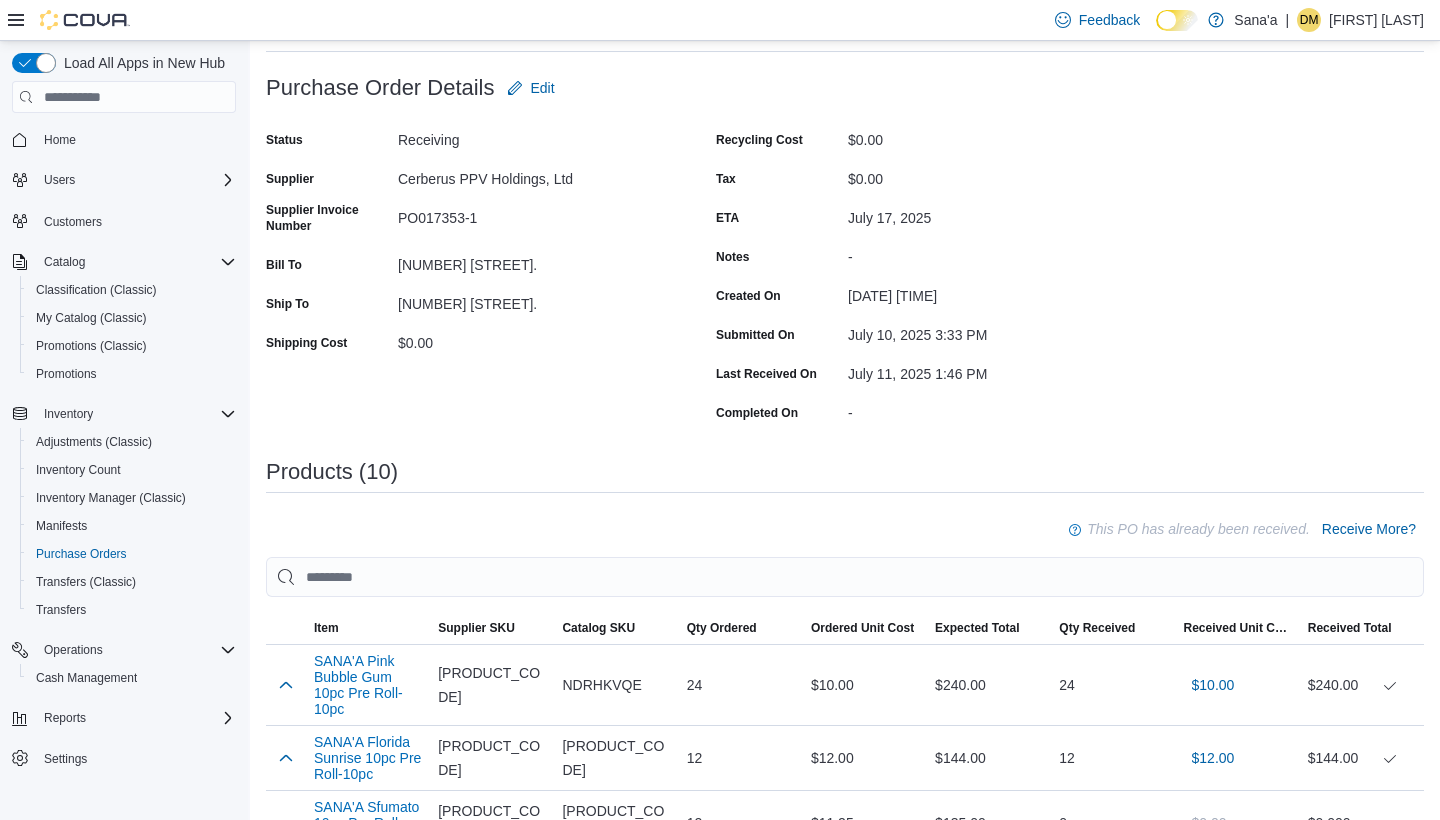 scroll, scrollTop: 61, scrollLeft: 0, axis: vertical 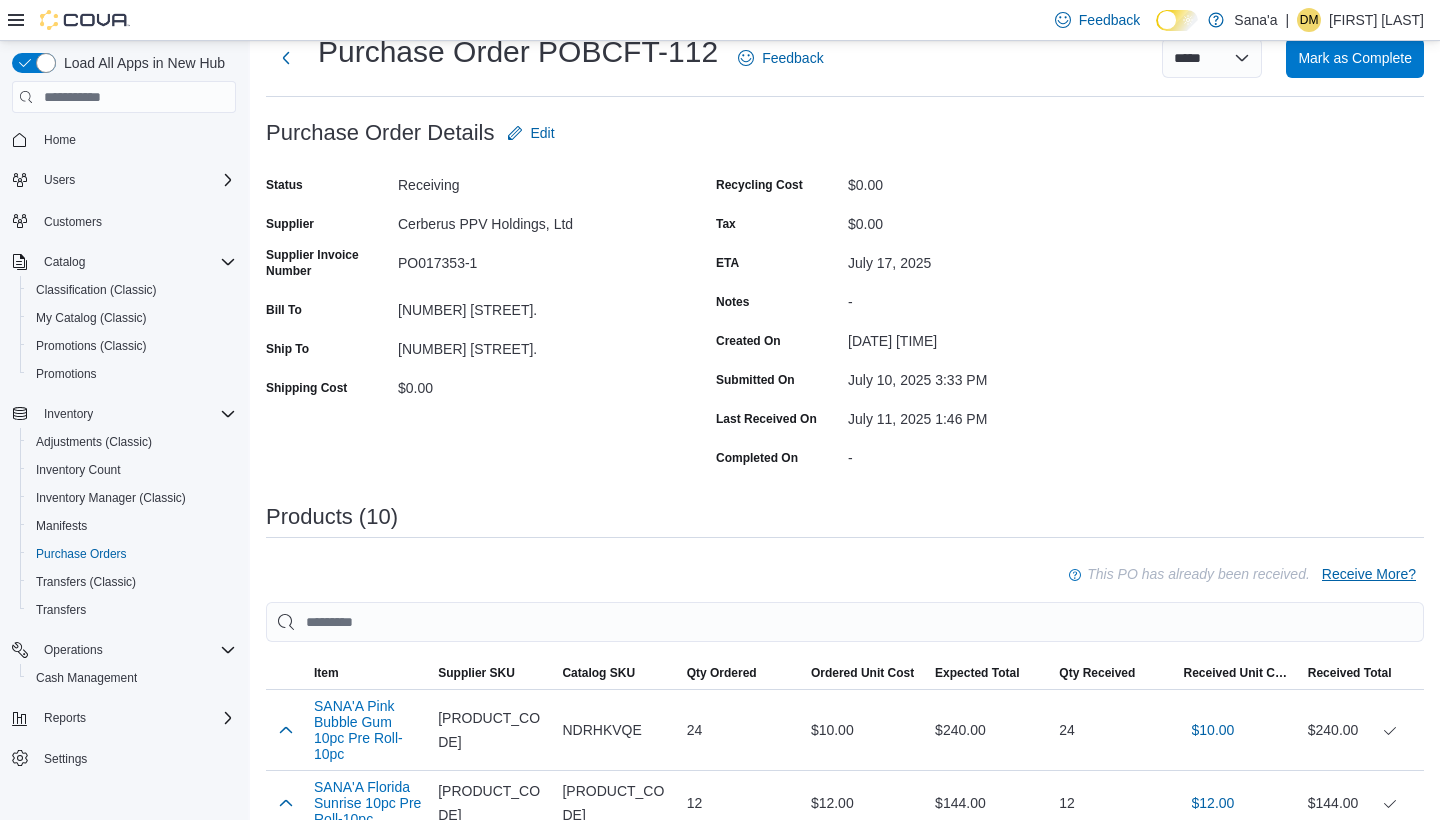 click on "Receive More?" at bounding box center (1369, 574) 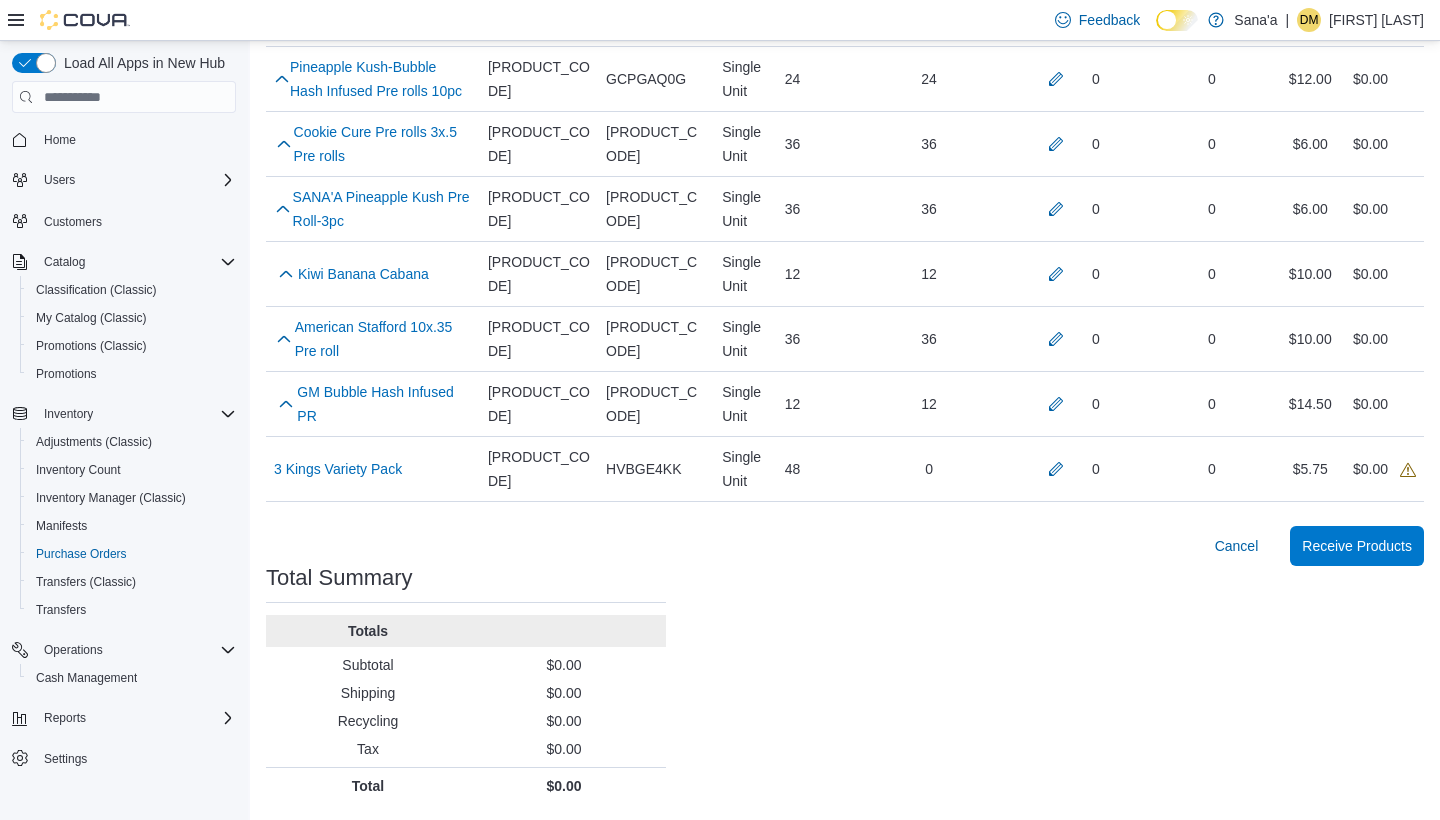 scroll, scrollTop: 772, scrollLeft: 0, axis: vertical 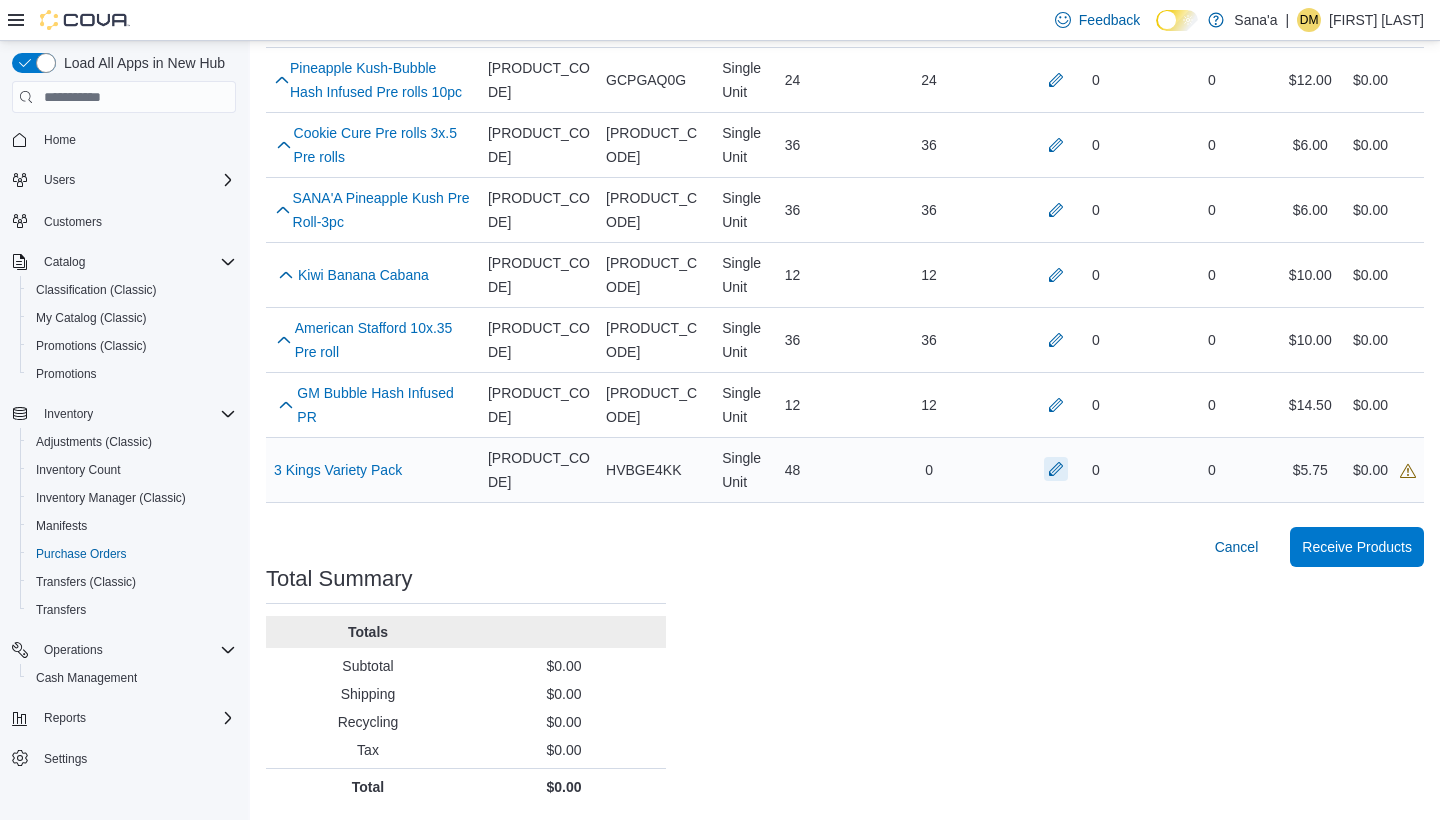 click at bounding box center (1056, 469) 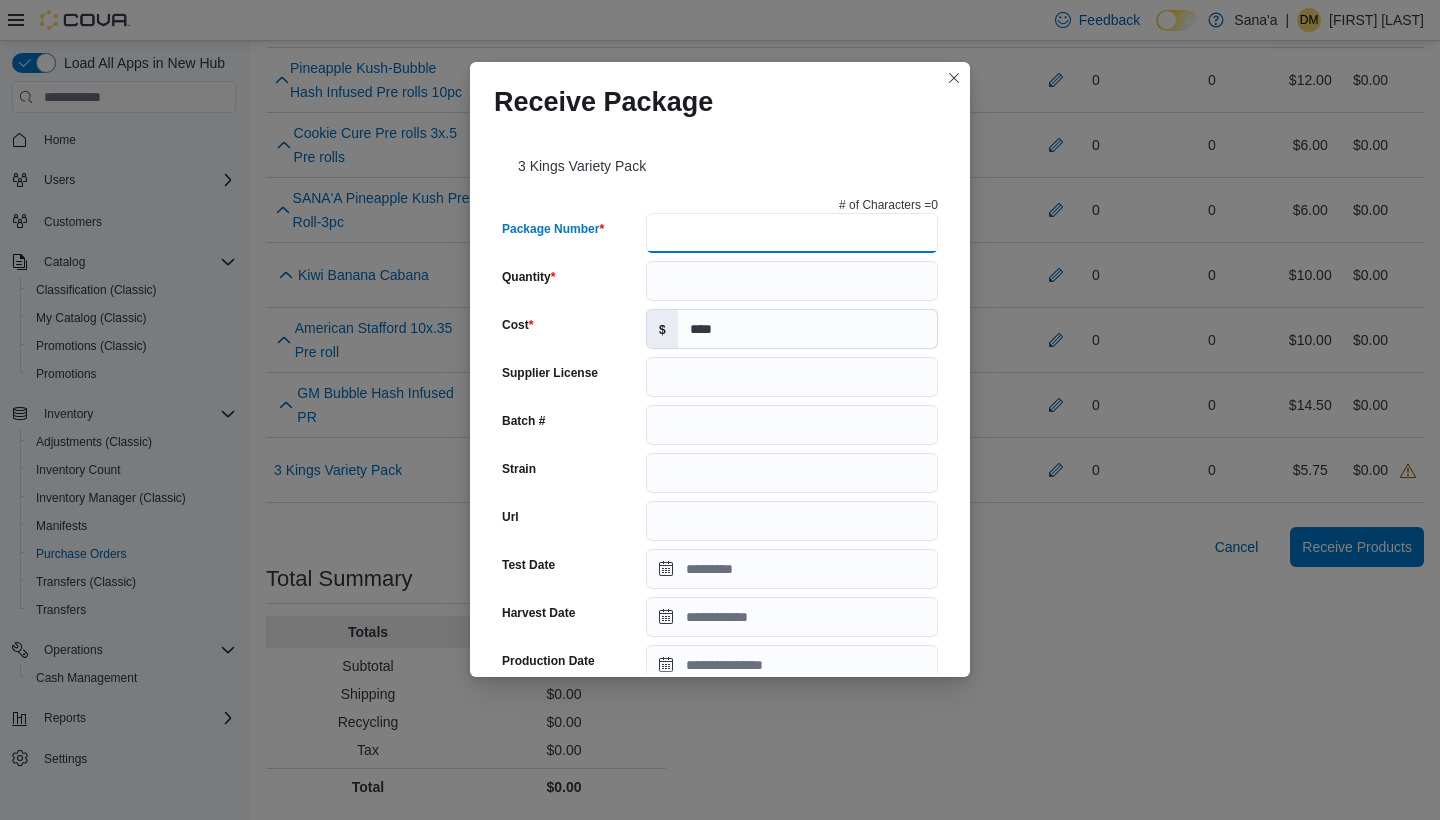 click on "Package Number" at bounding box center (792, 233) 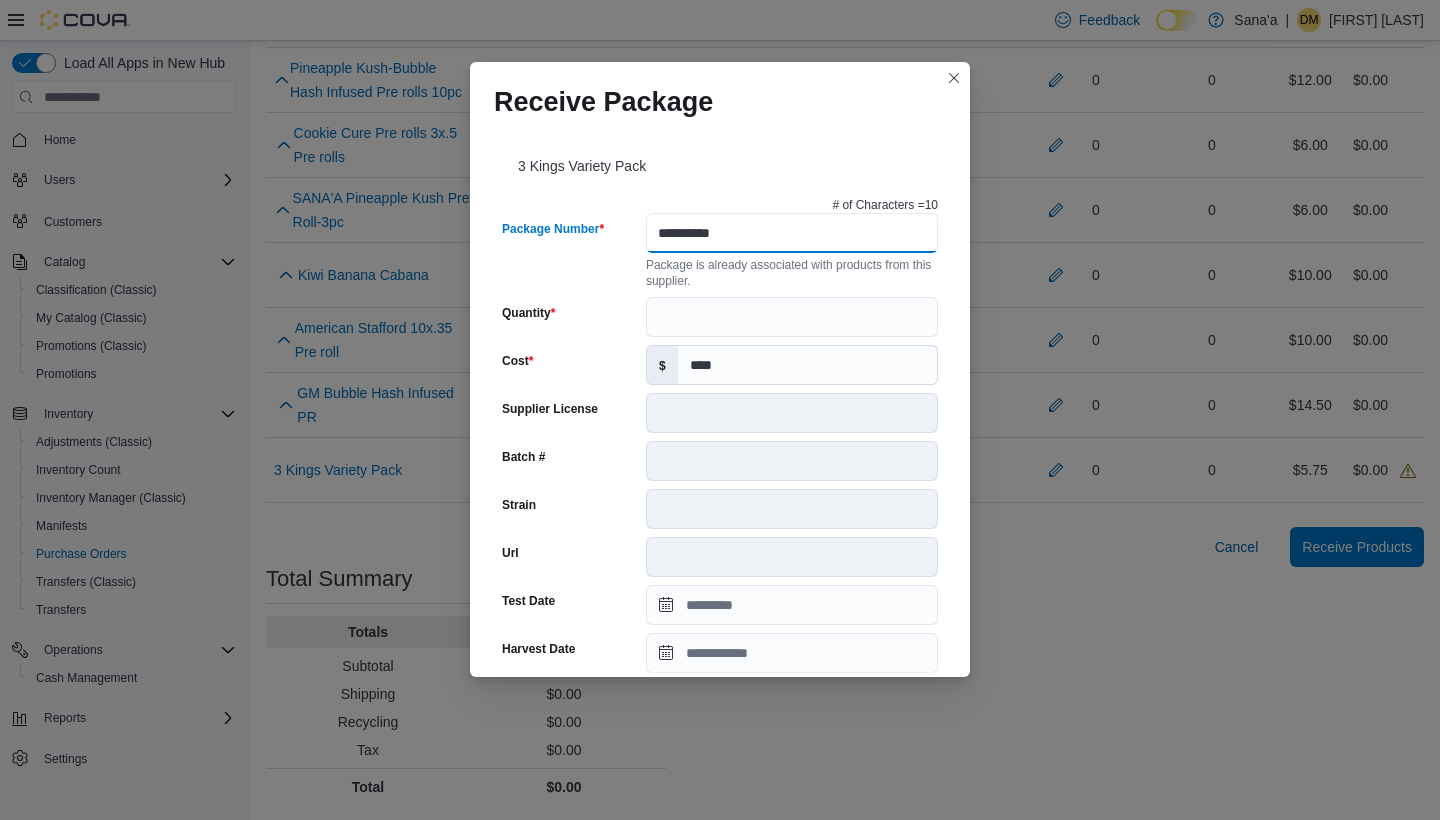 type on "**********" 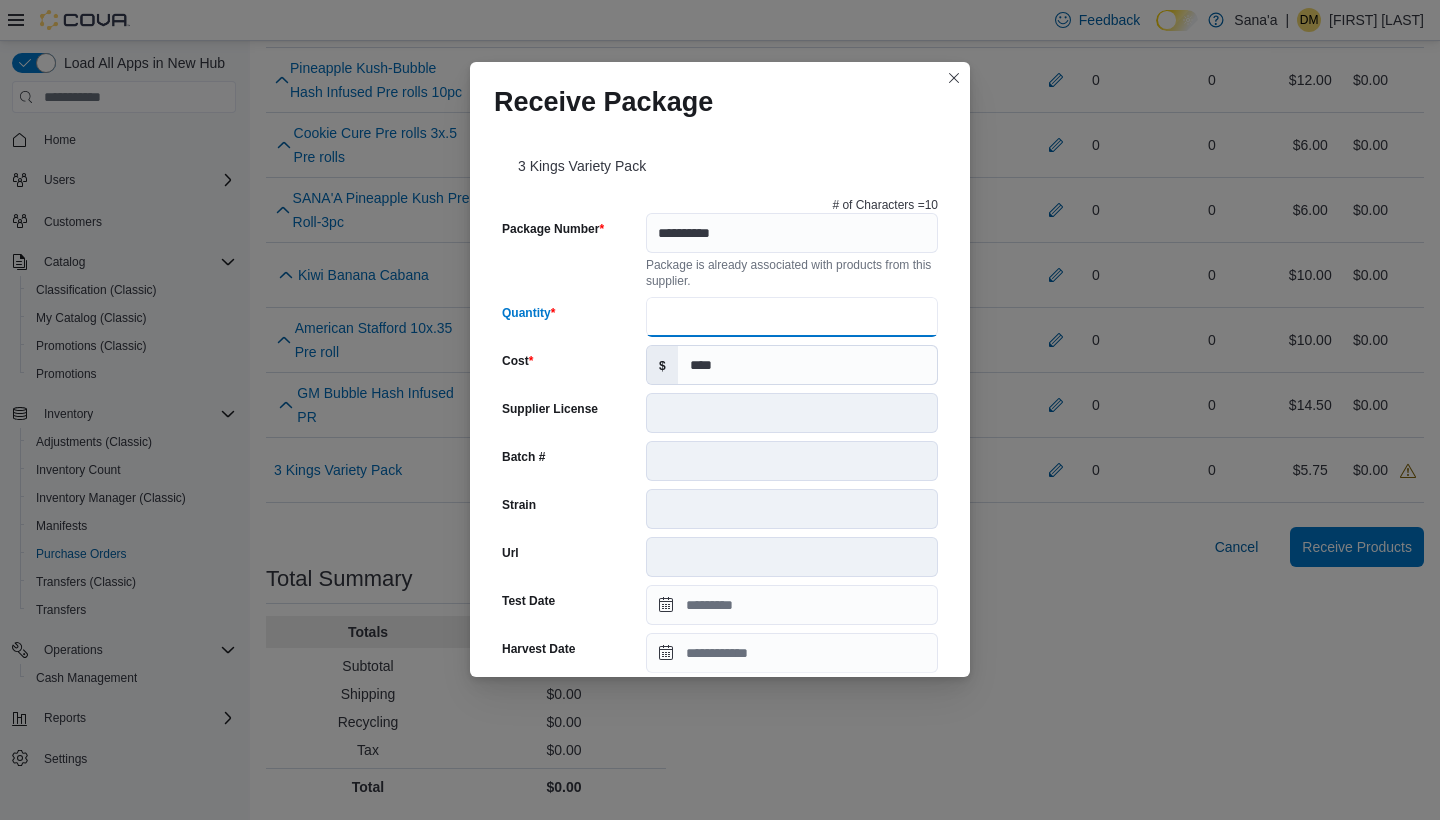 click on "Quantity" at bounding box center (792, 317) 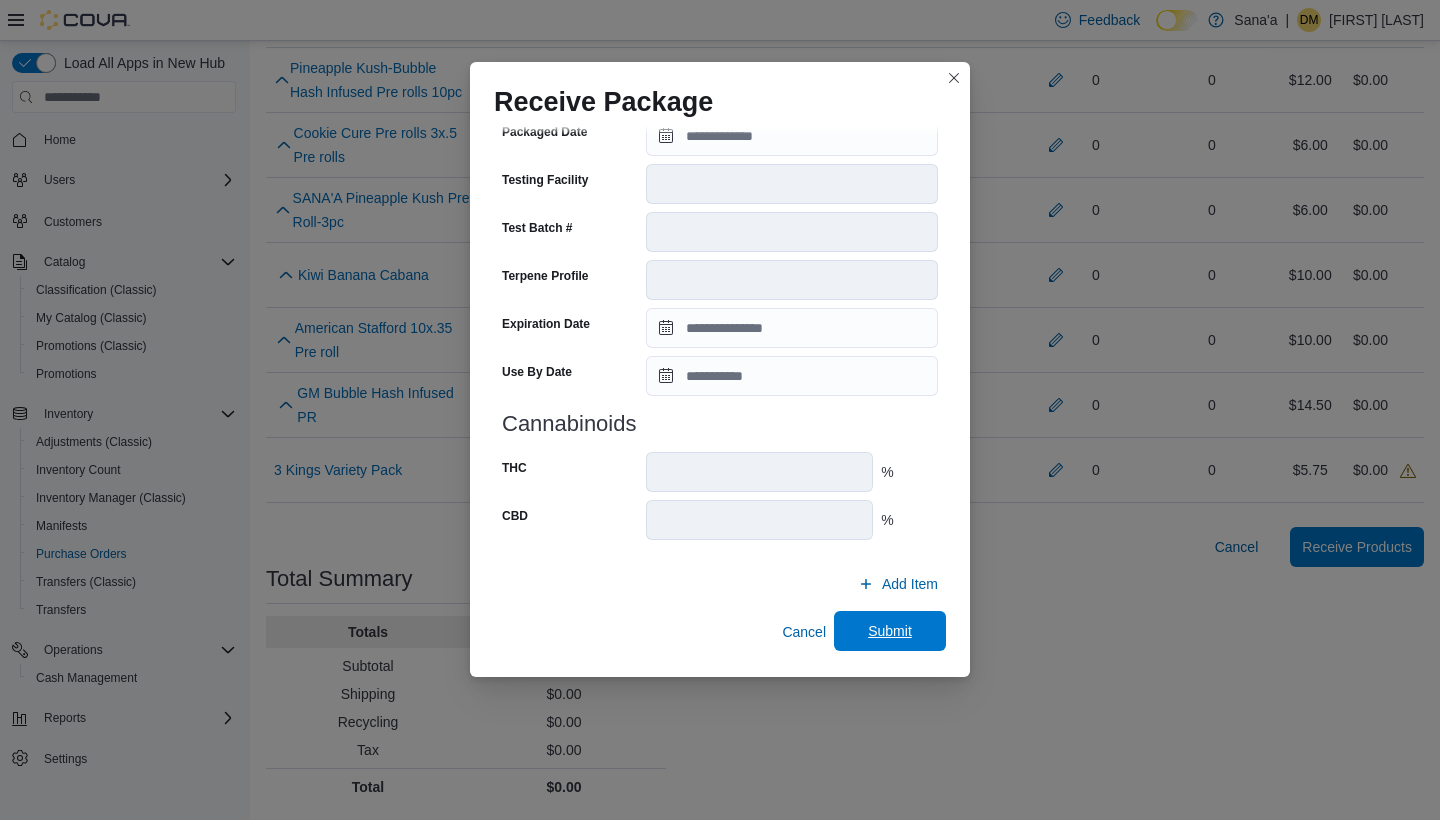 scroll, scrollTop: 612, scrollLeft: 0, axis: vertical 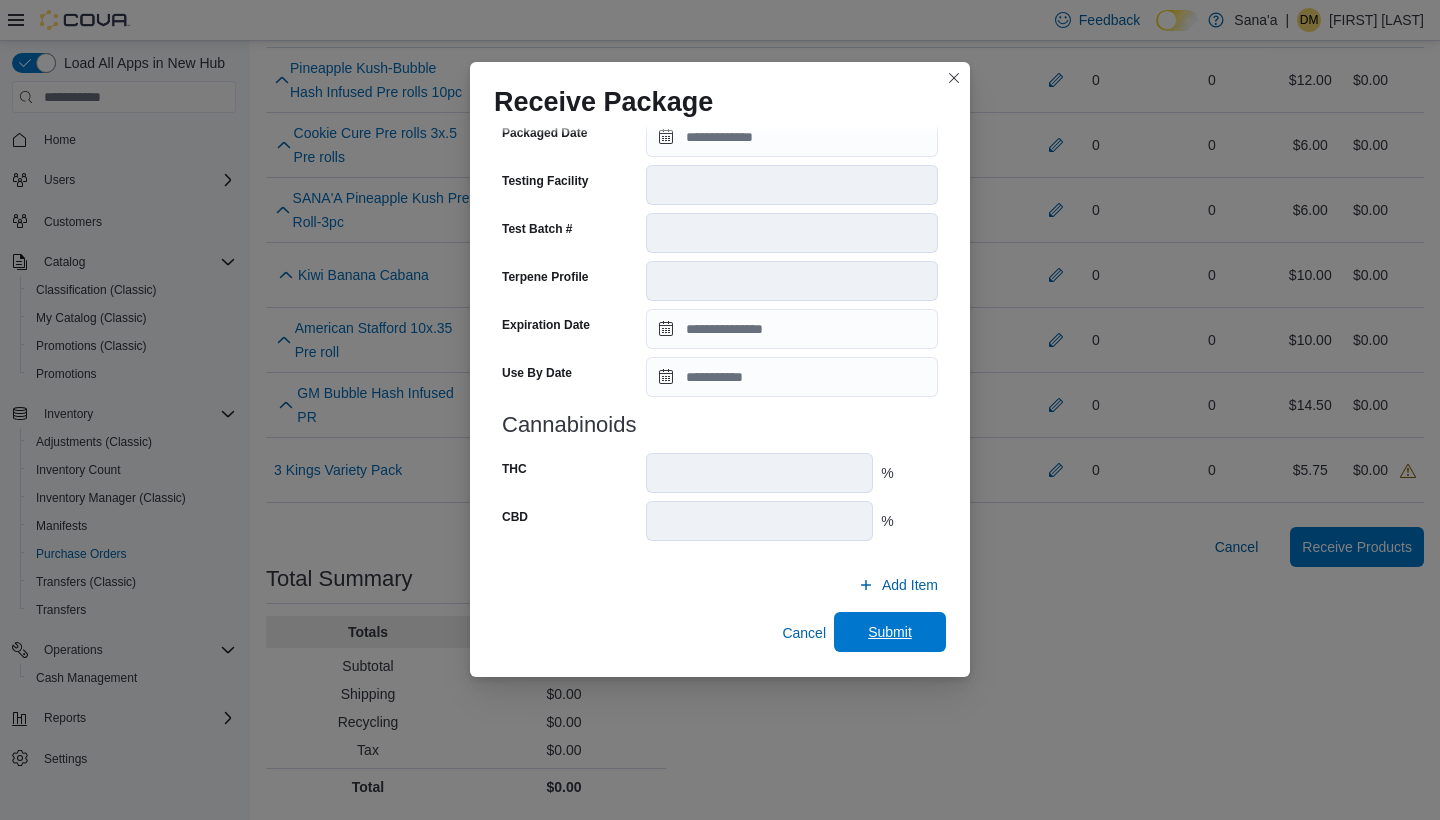 type on "**" 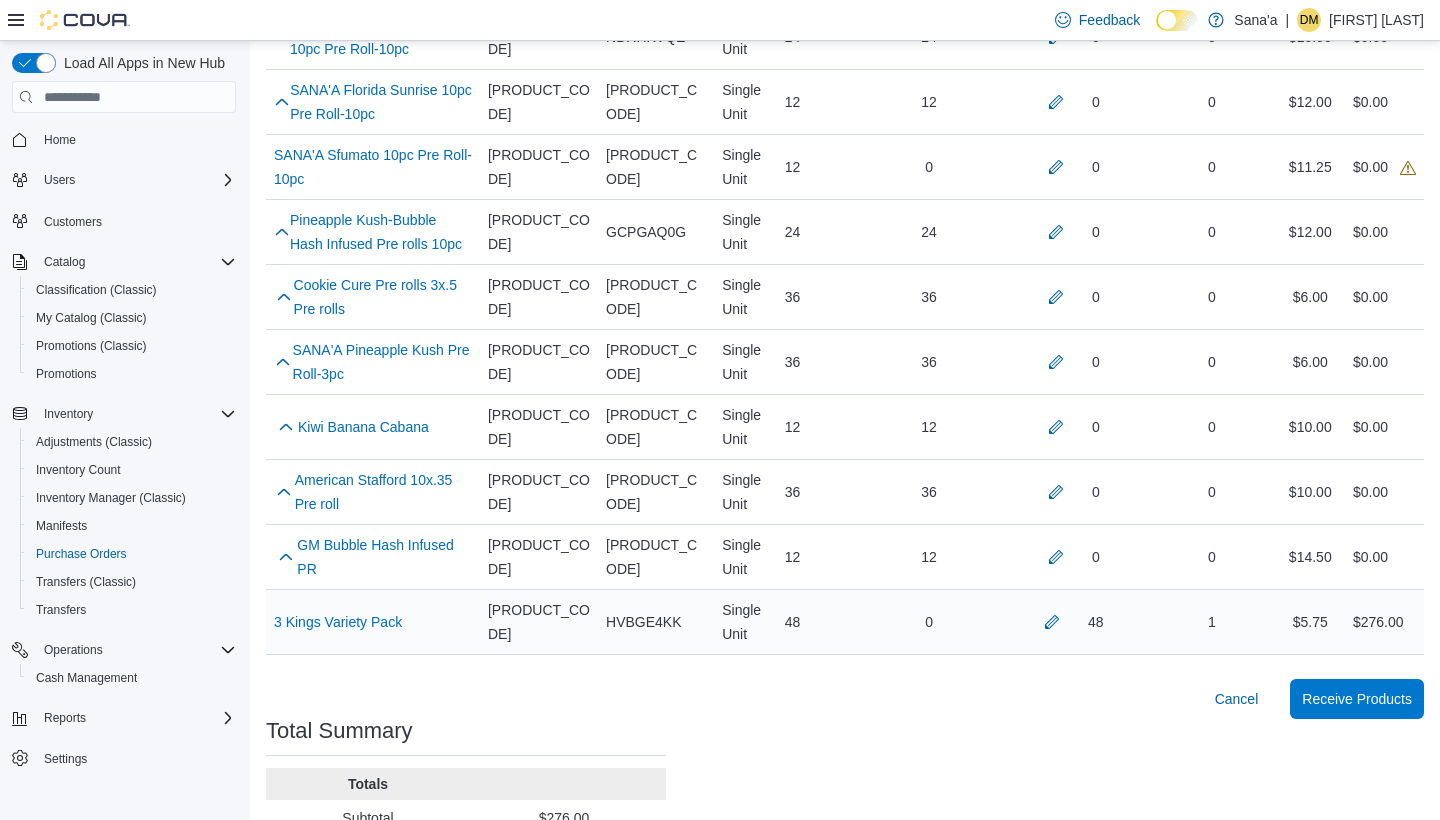 scroll, scrollTop: 624, scrollLeft: 0, axis: vertical 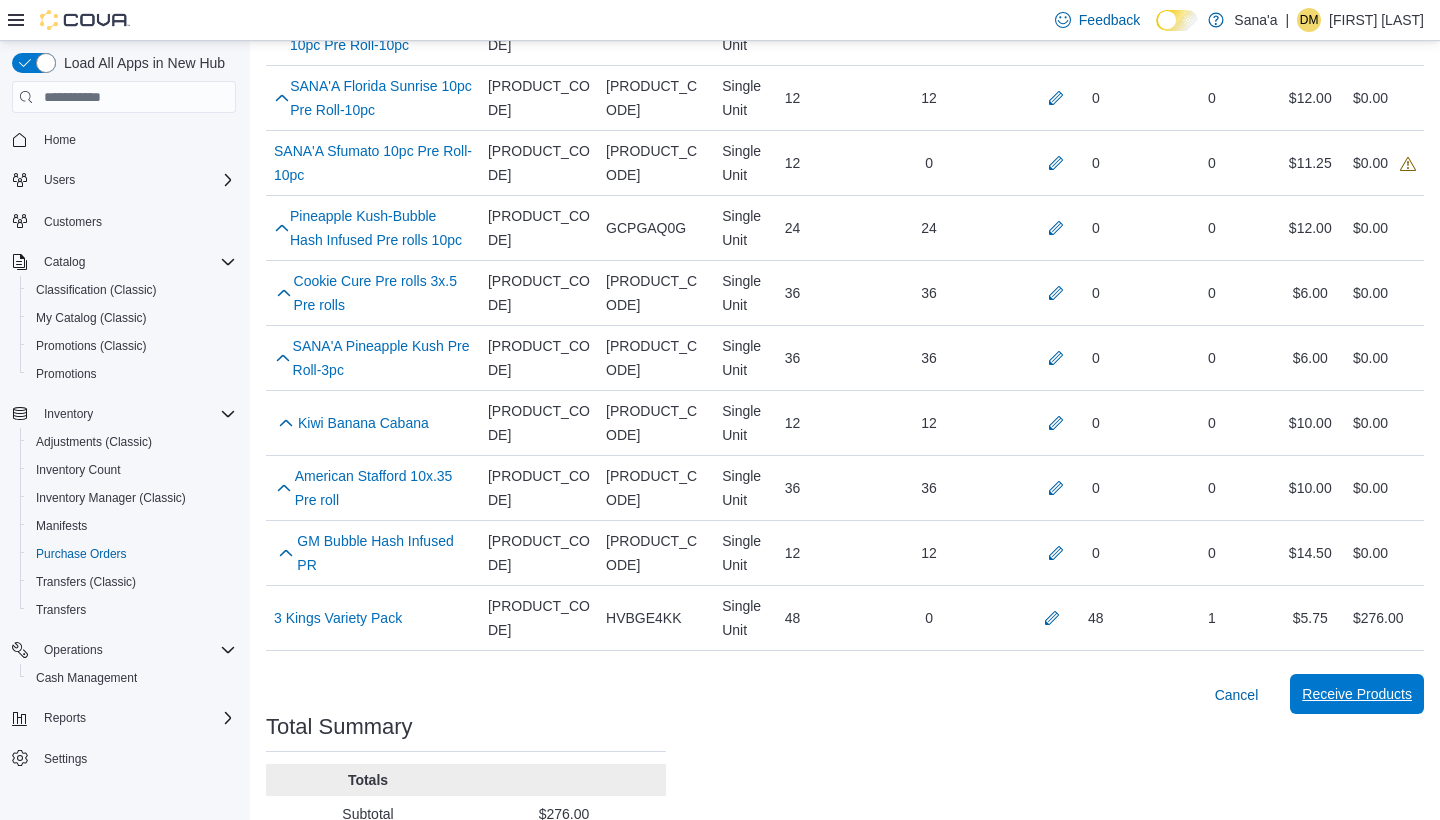 click on "Receive Products" at bounding box center [1357, 694] 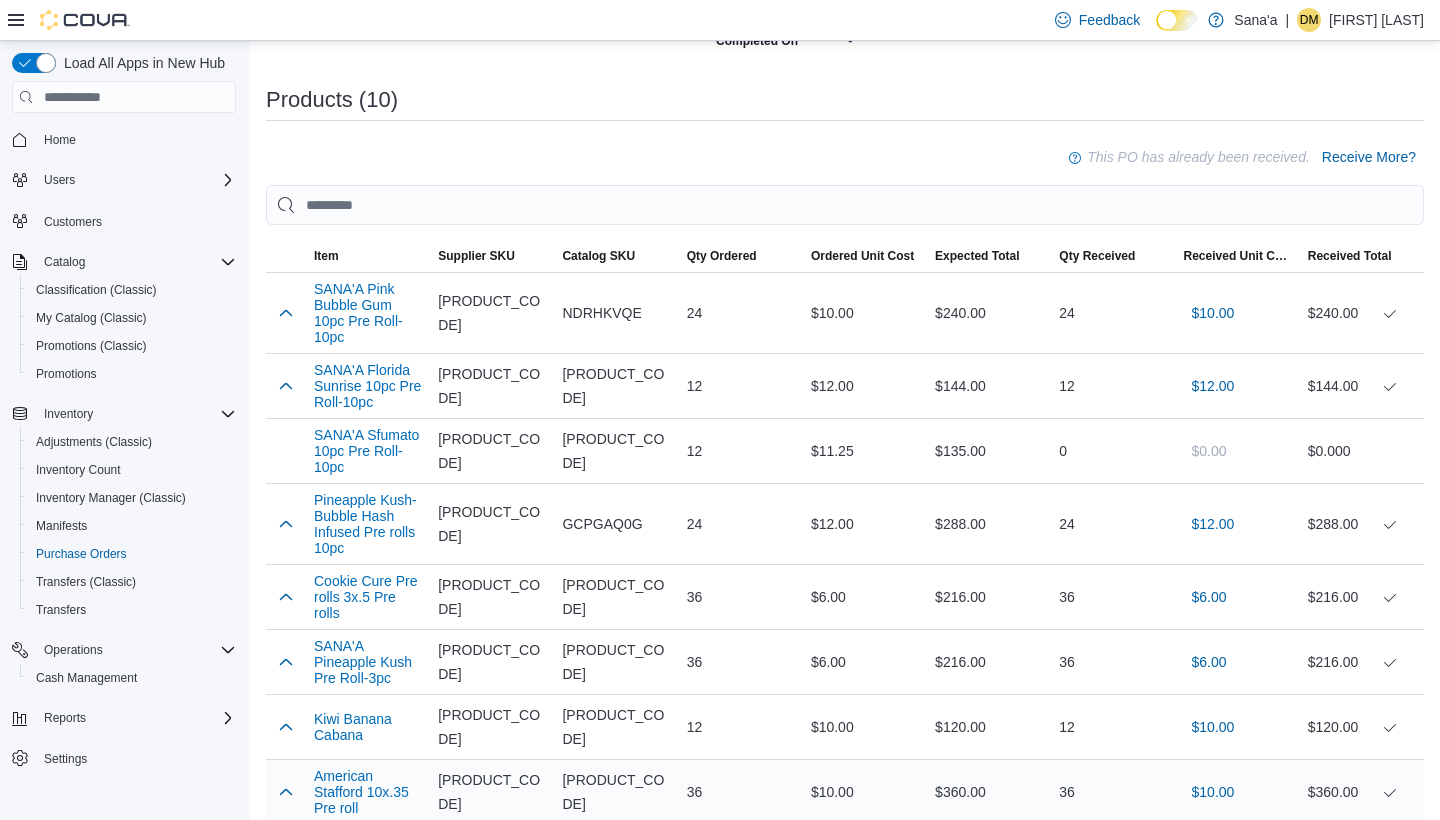 scroll, scrollTop: 493, scrollLeft: 0, axis: vertical 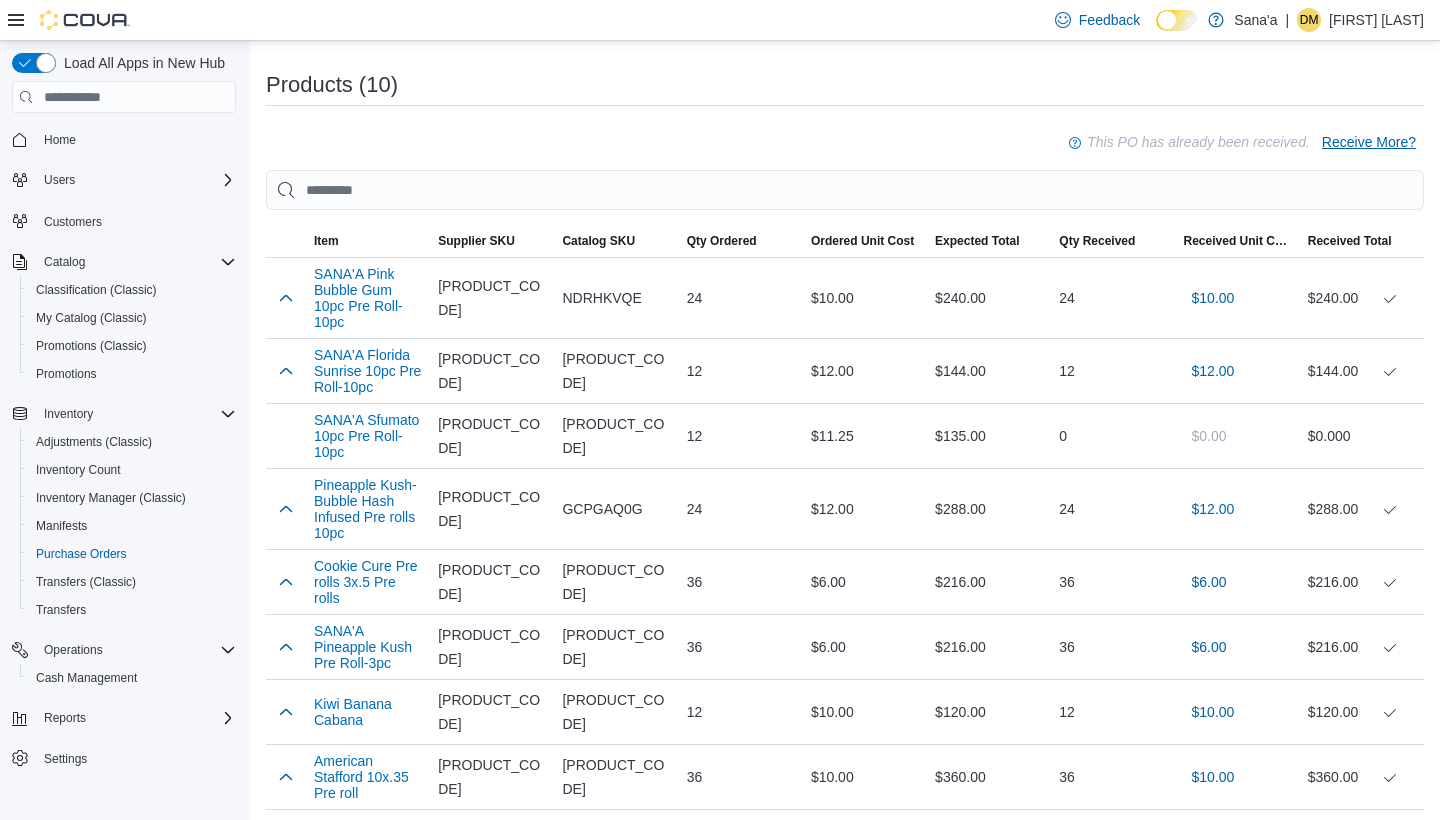 click on "Receive More?" at bounding box center [1369, 142] 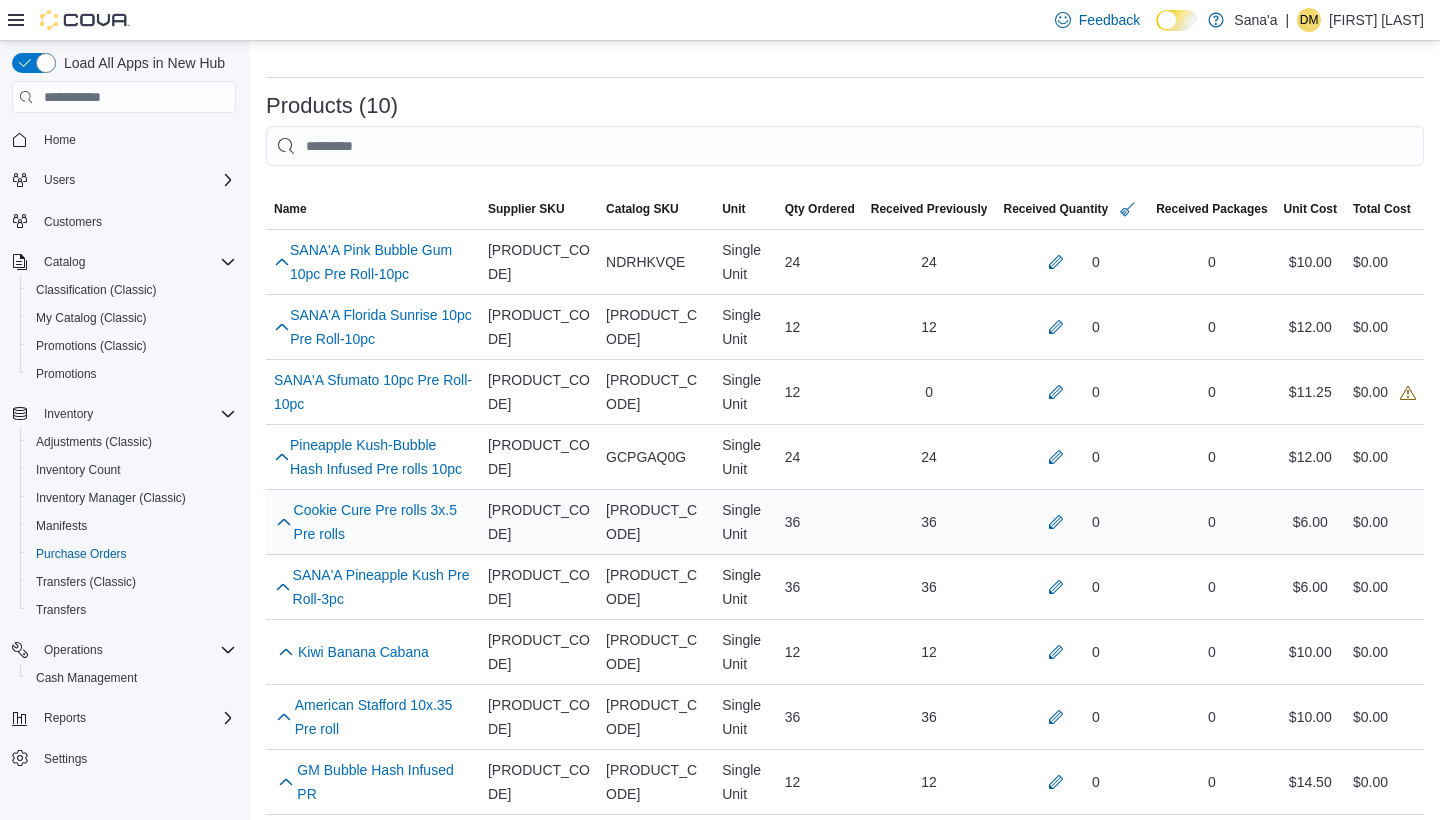 scroll, scrollTop: 398, scrollLeft: 0, axis: vertical 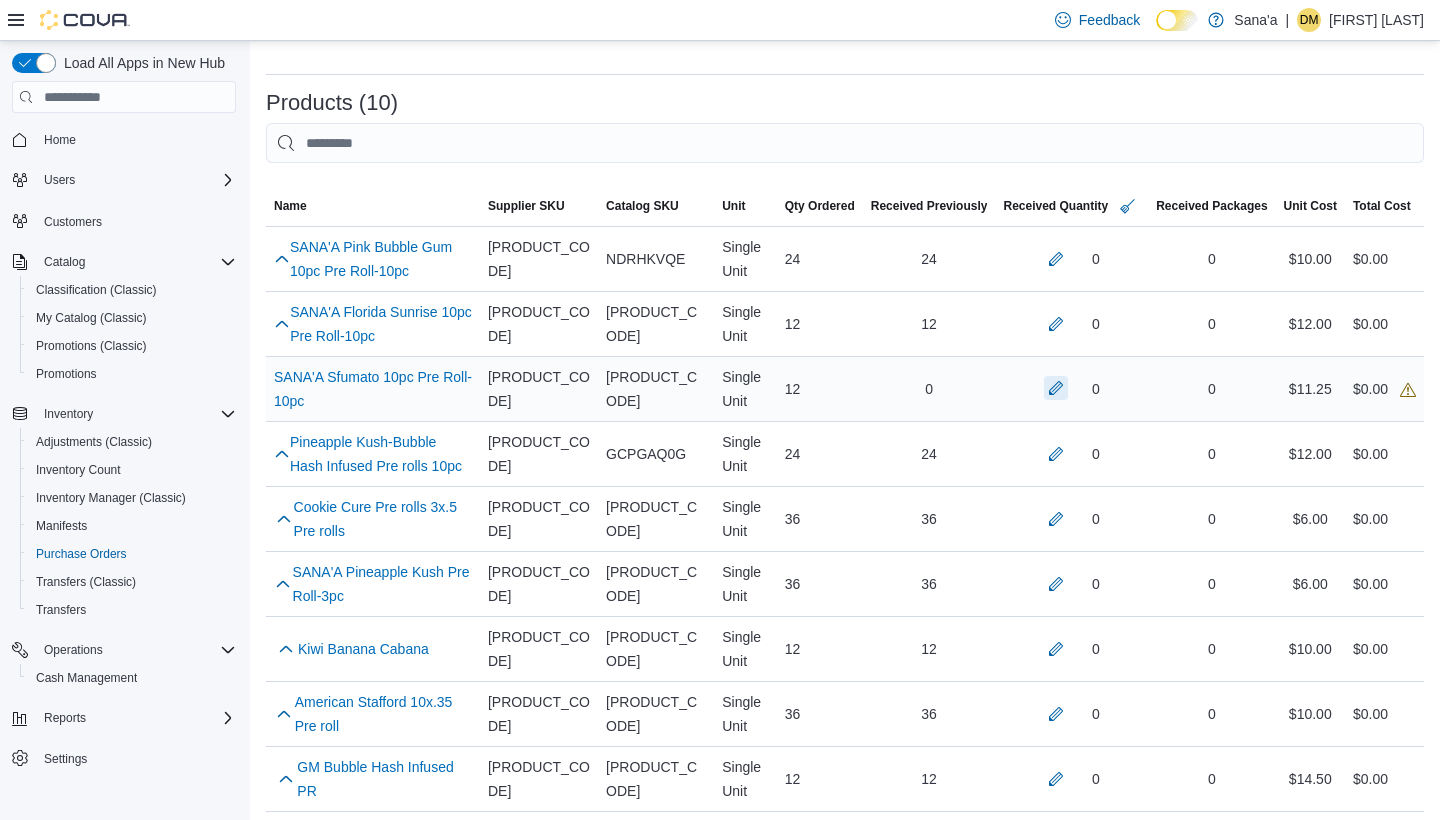 click at bounding box center [1056, 388] 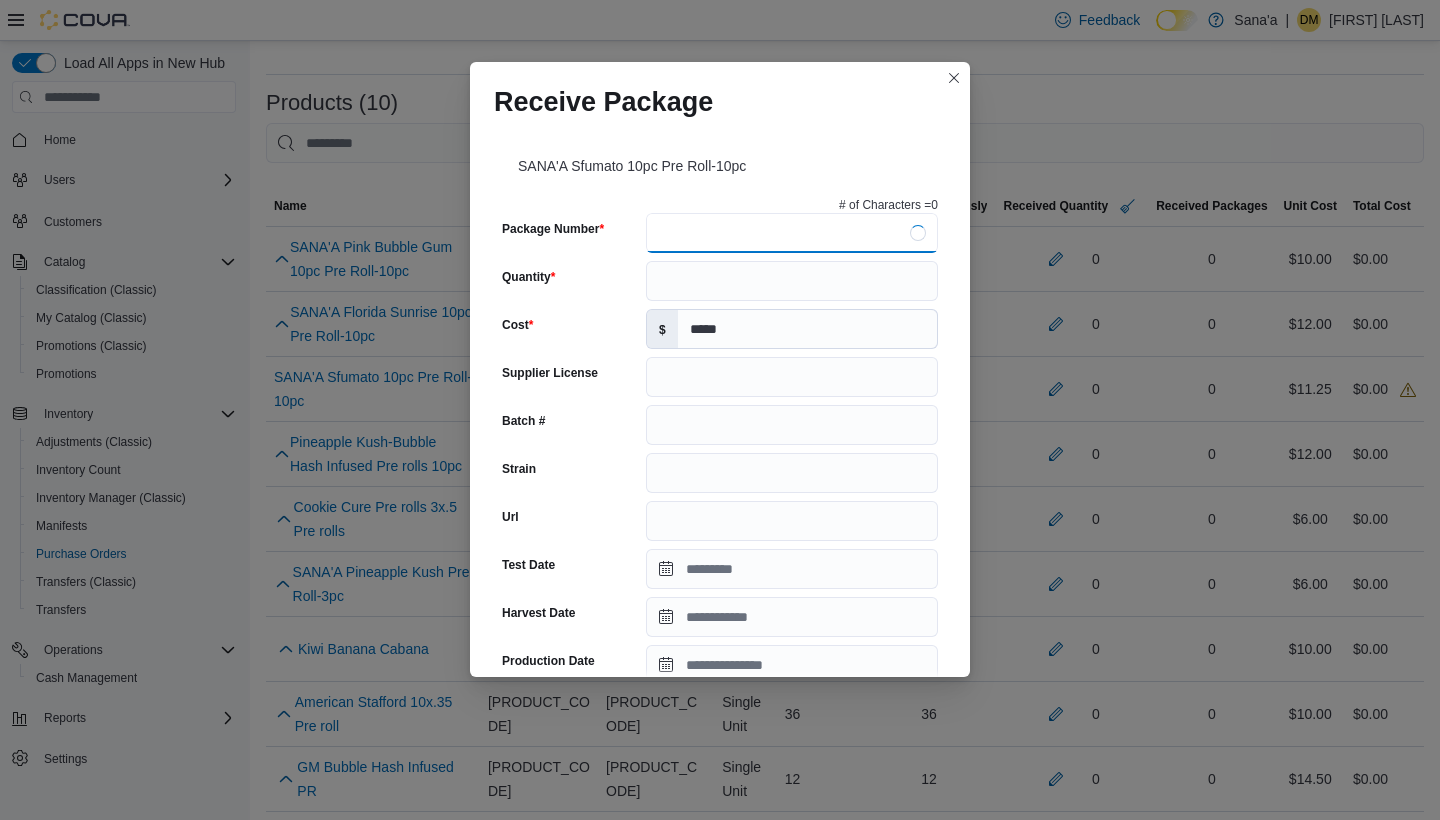 click on "Package Number" at bounding box center (792, 233) 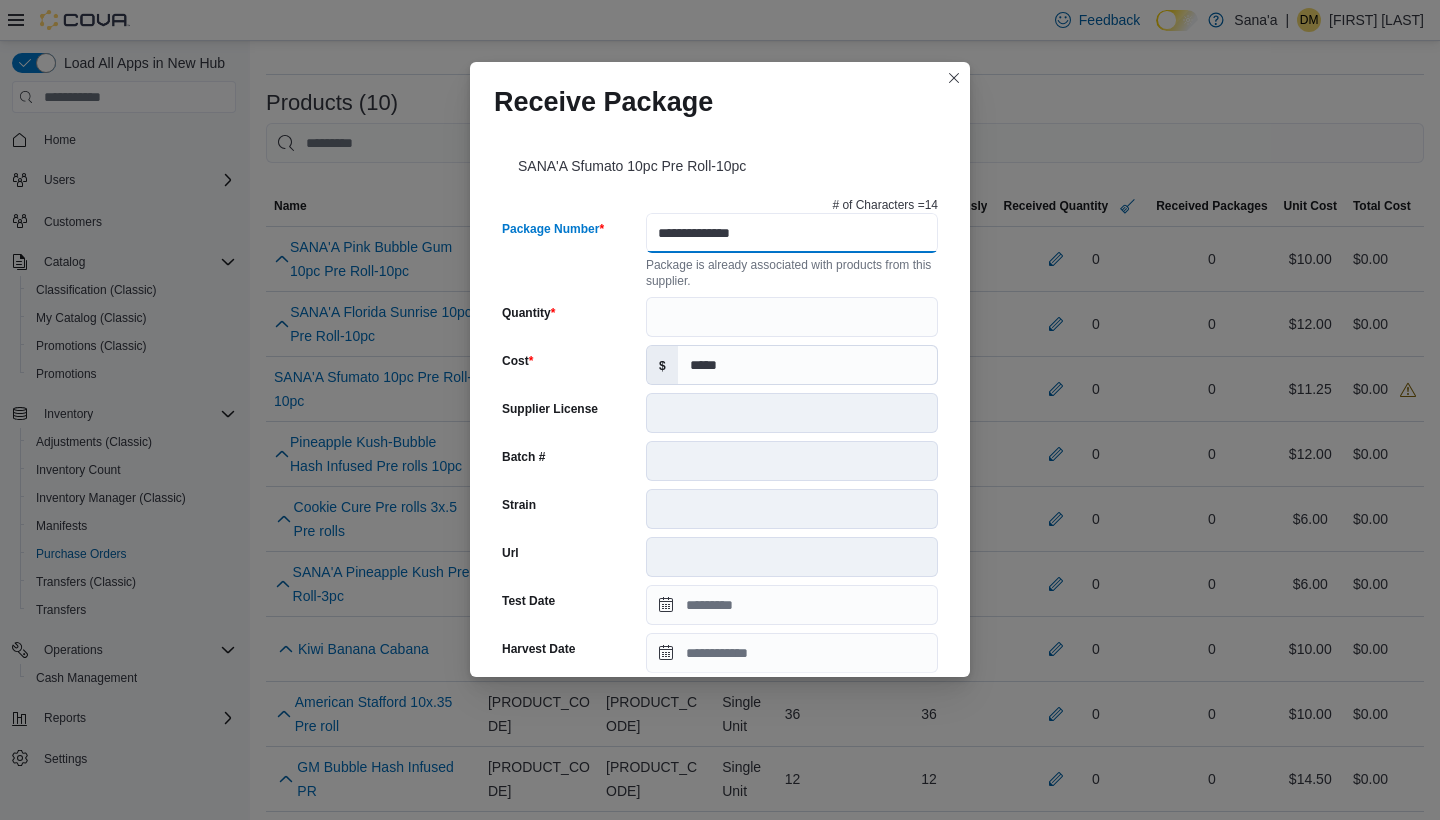 type on "**********" 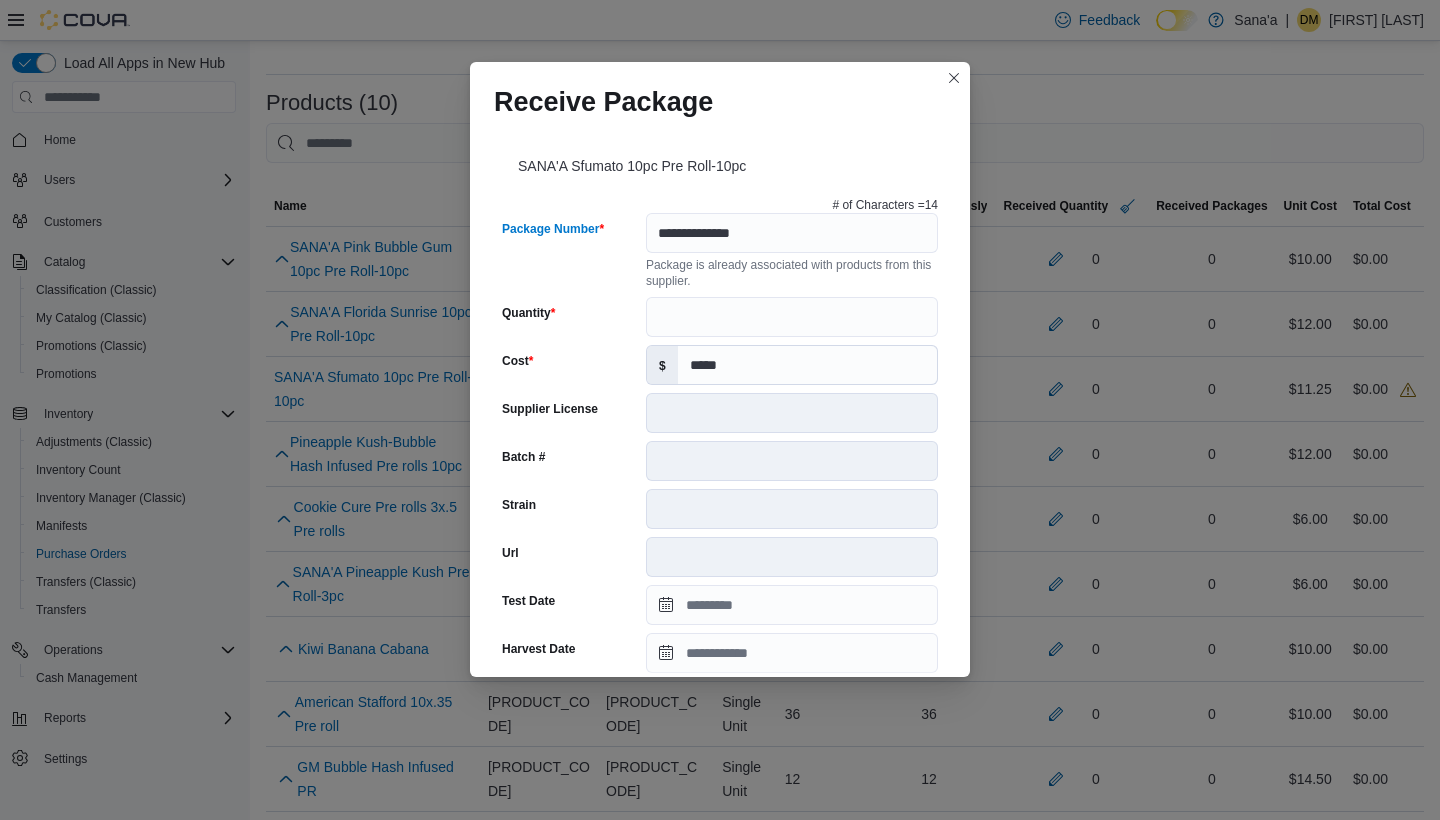click on "Package is already associated with products from this supplier." at bounding box center [792, 271] 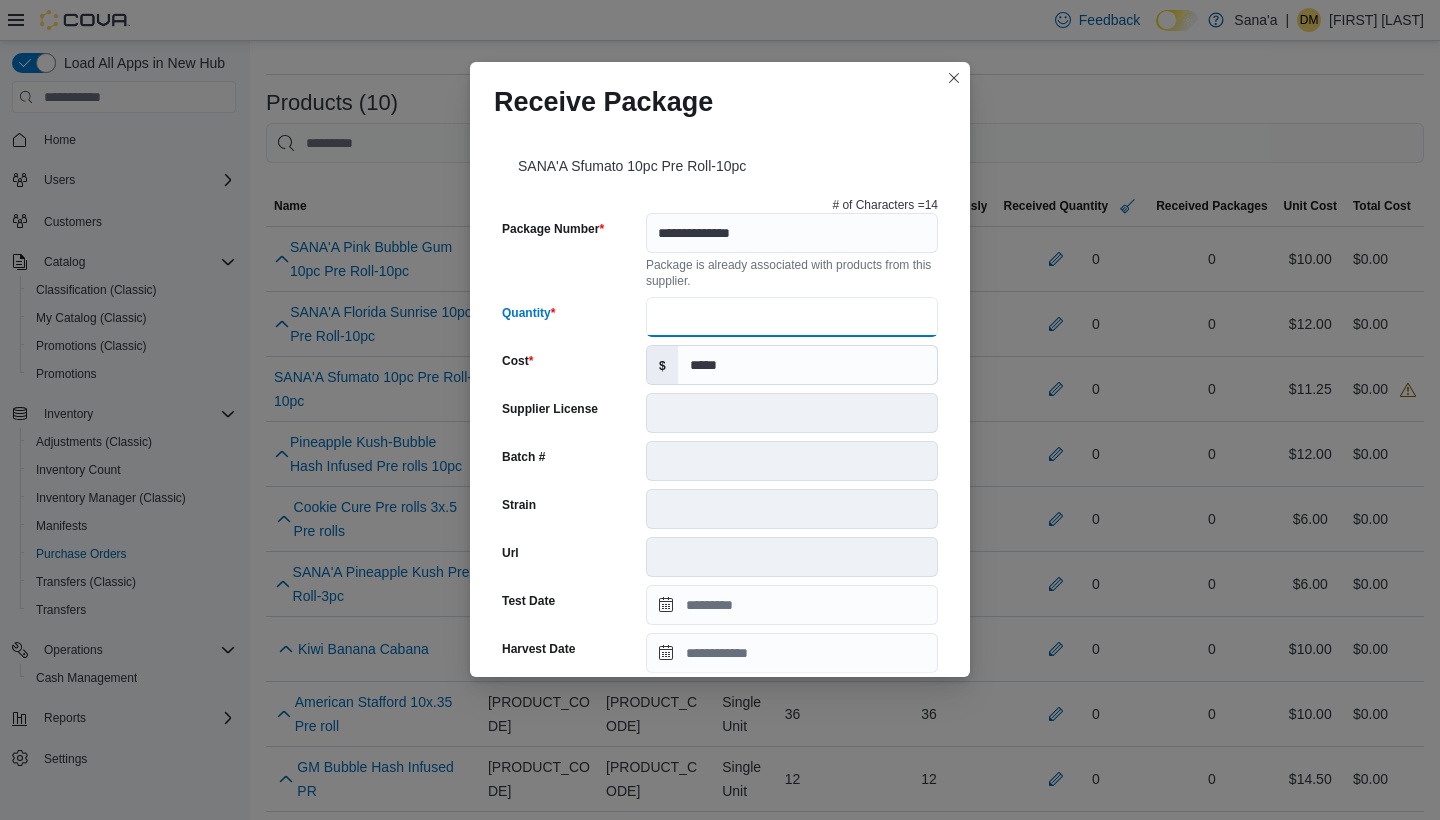 click on "Quantity" at bounding box center [792, 317] 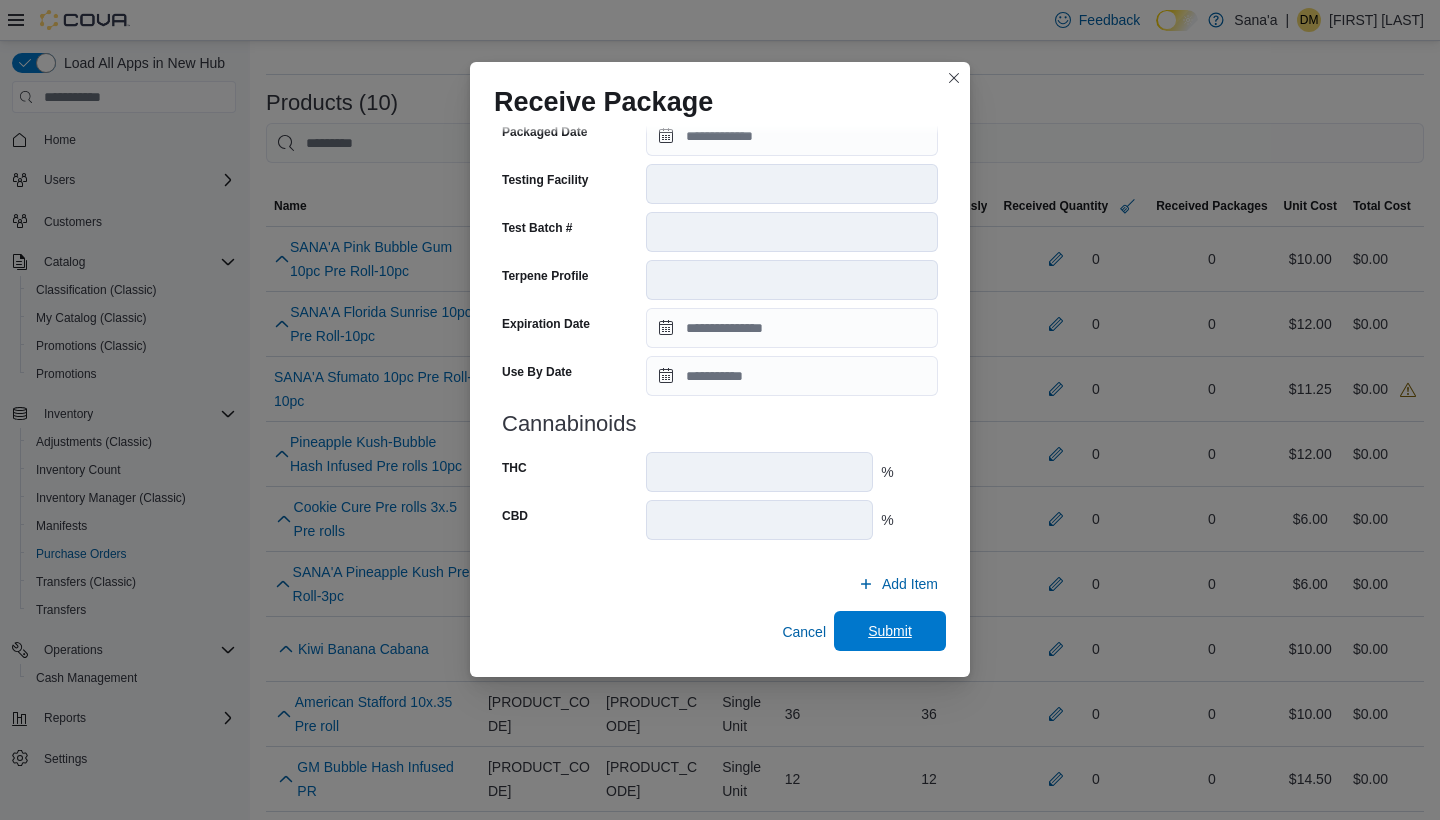 scroll, scrollTop: 612, scrollLeft: 0, axis: vertical 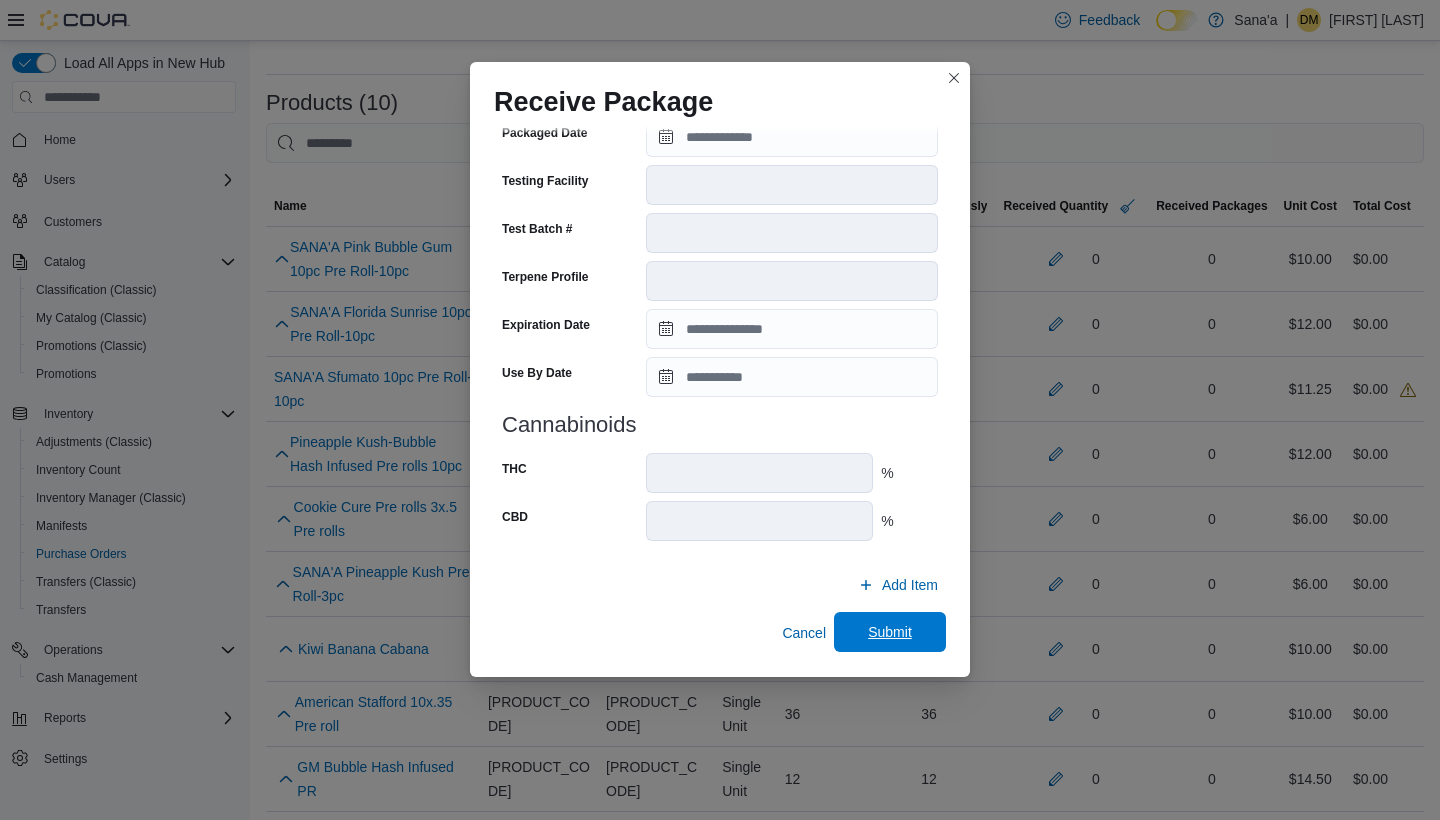type on "**" 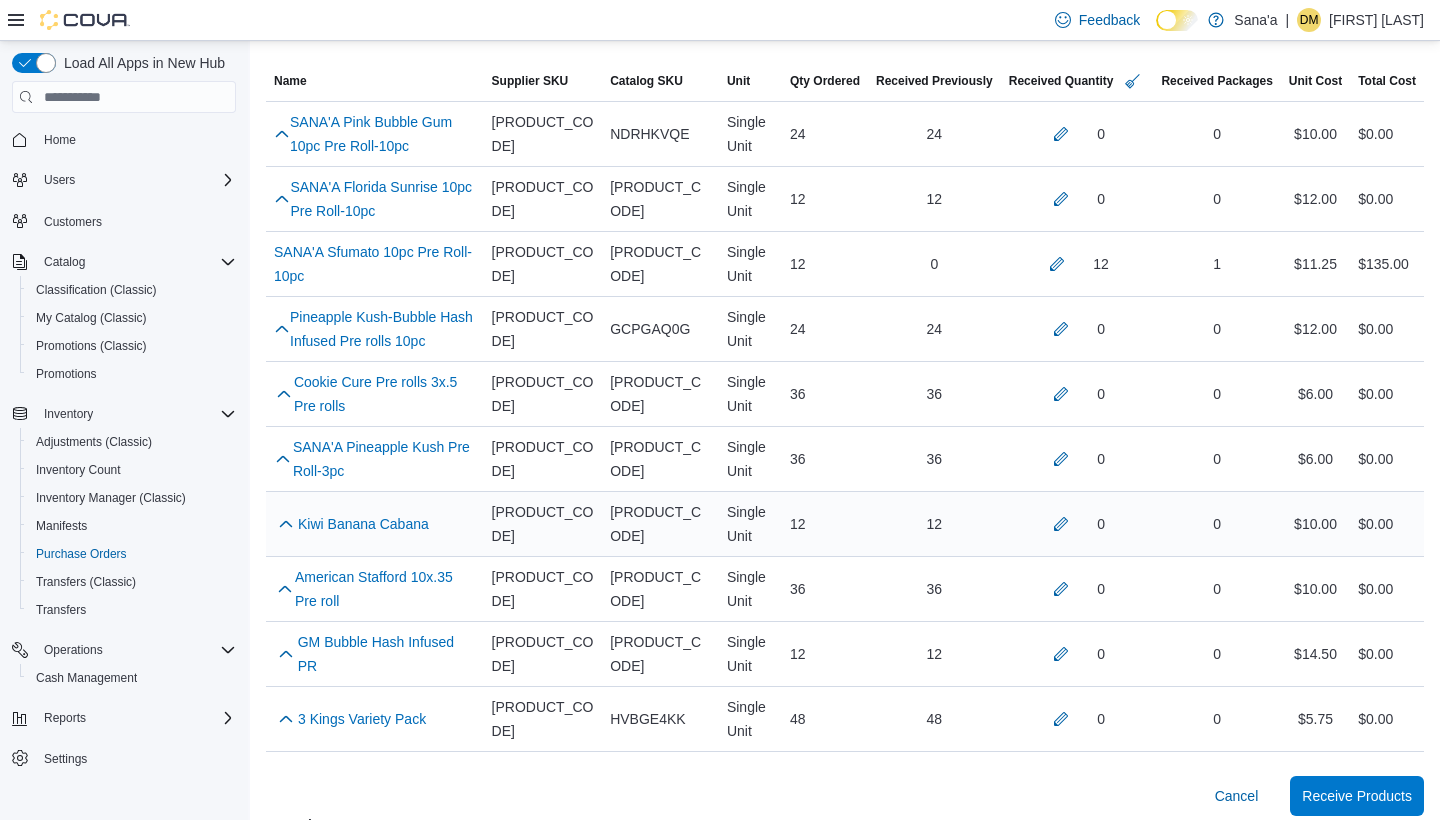 scroll, scrollTop: 536, scrollLeft: 0, axis: vertical 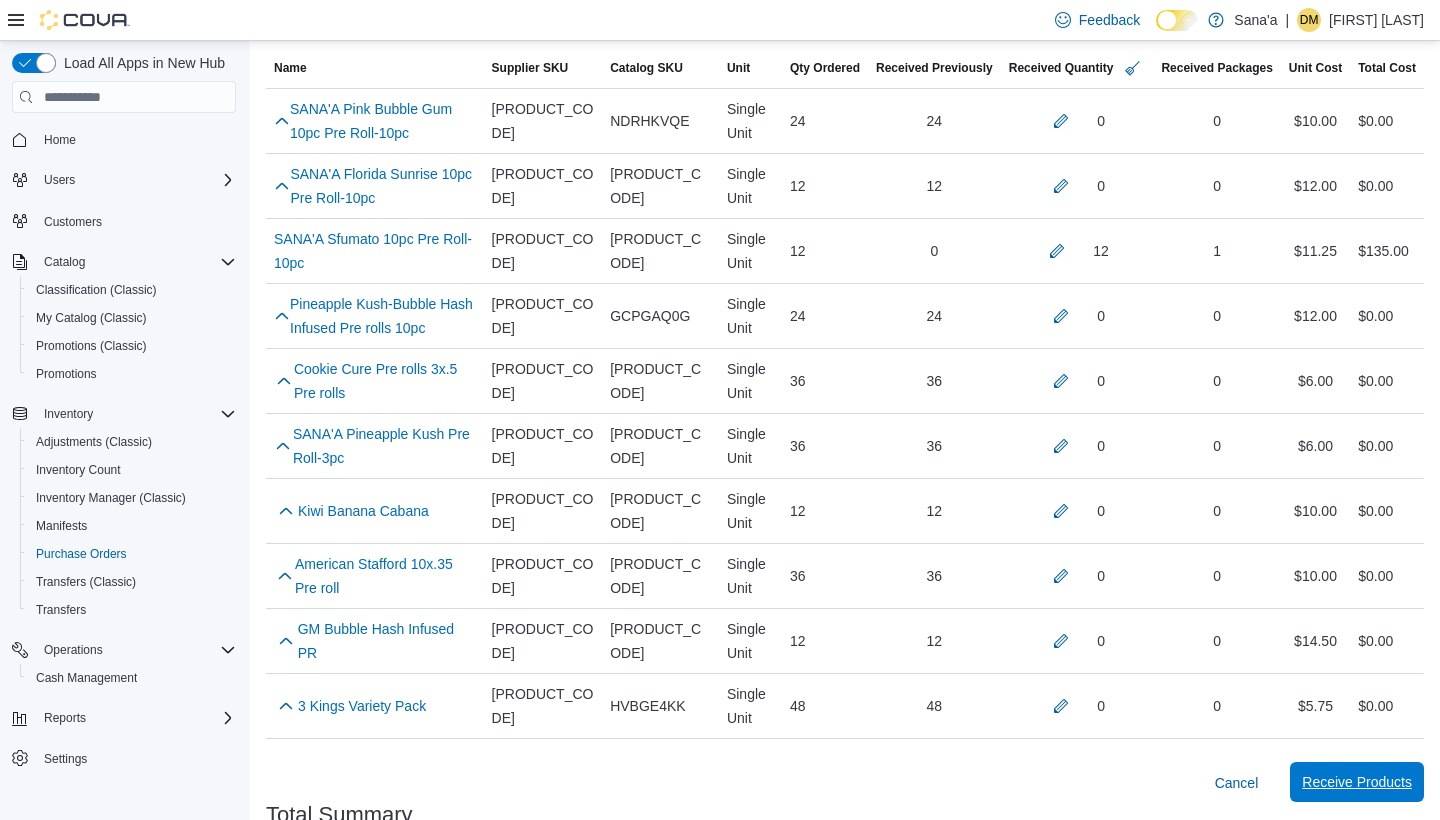 click on "Receive Products" at bounding box center (1357, 782) 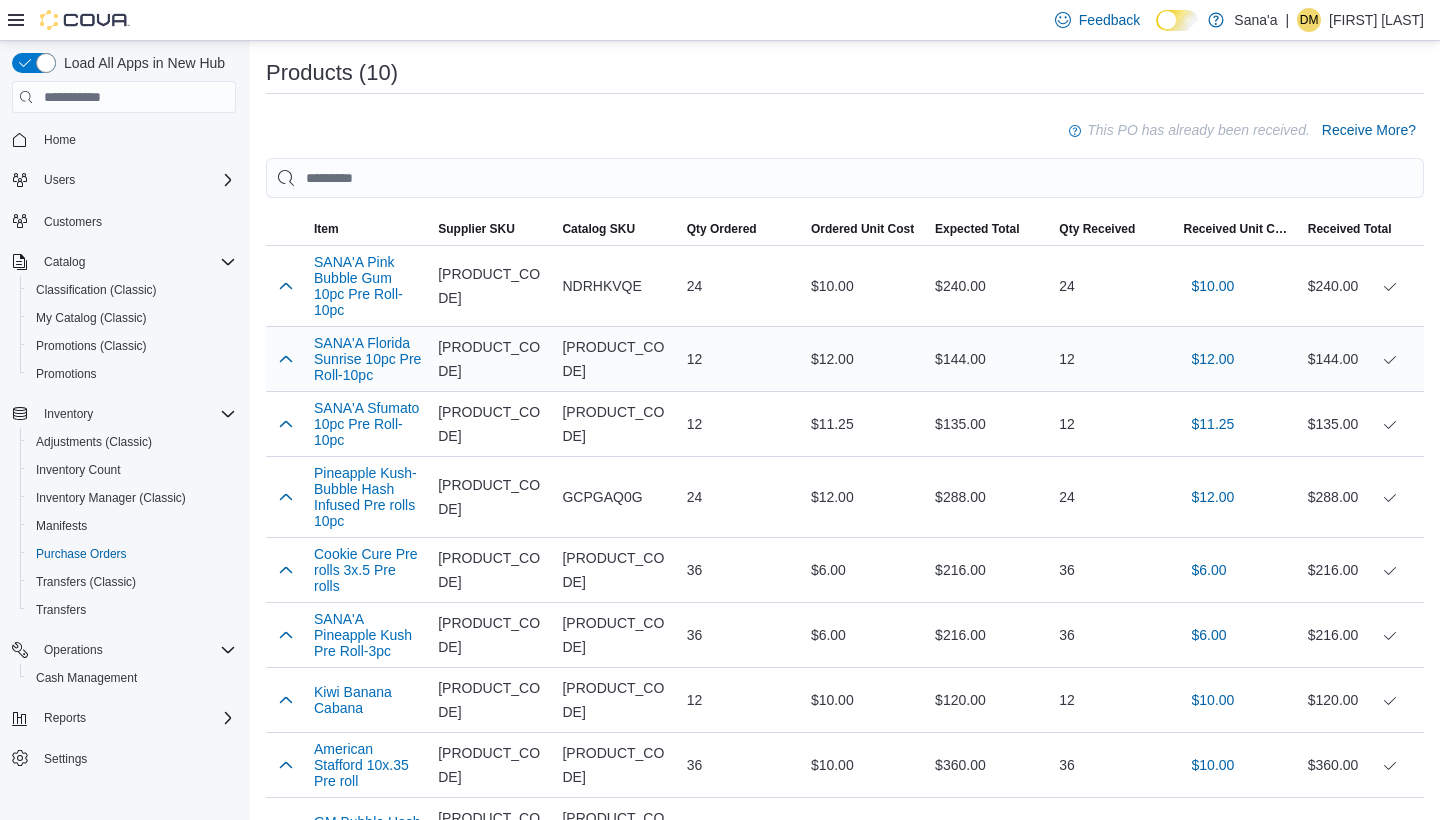 scroll, scrollTop: 429, scrollLeft: 0, axis: vertical 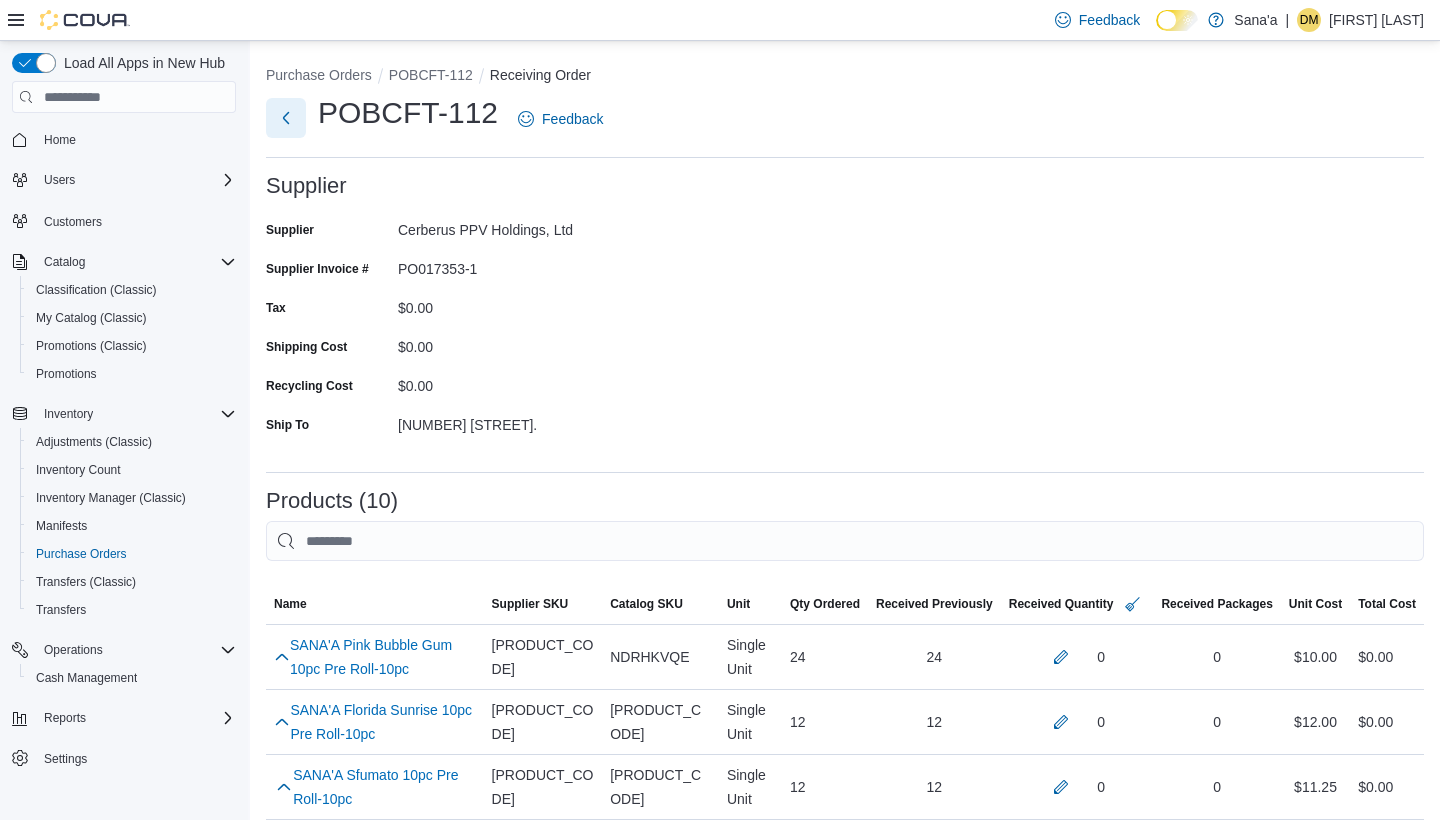 click at bounding box center [286, 118] 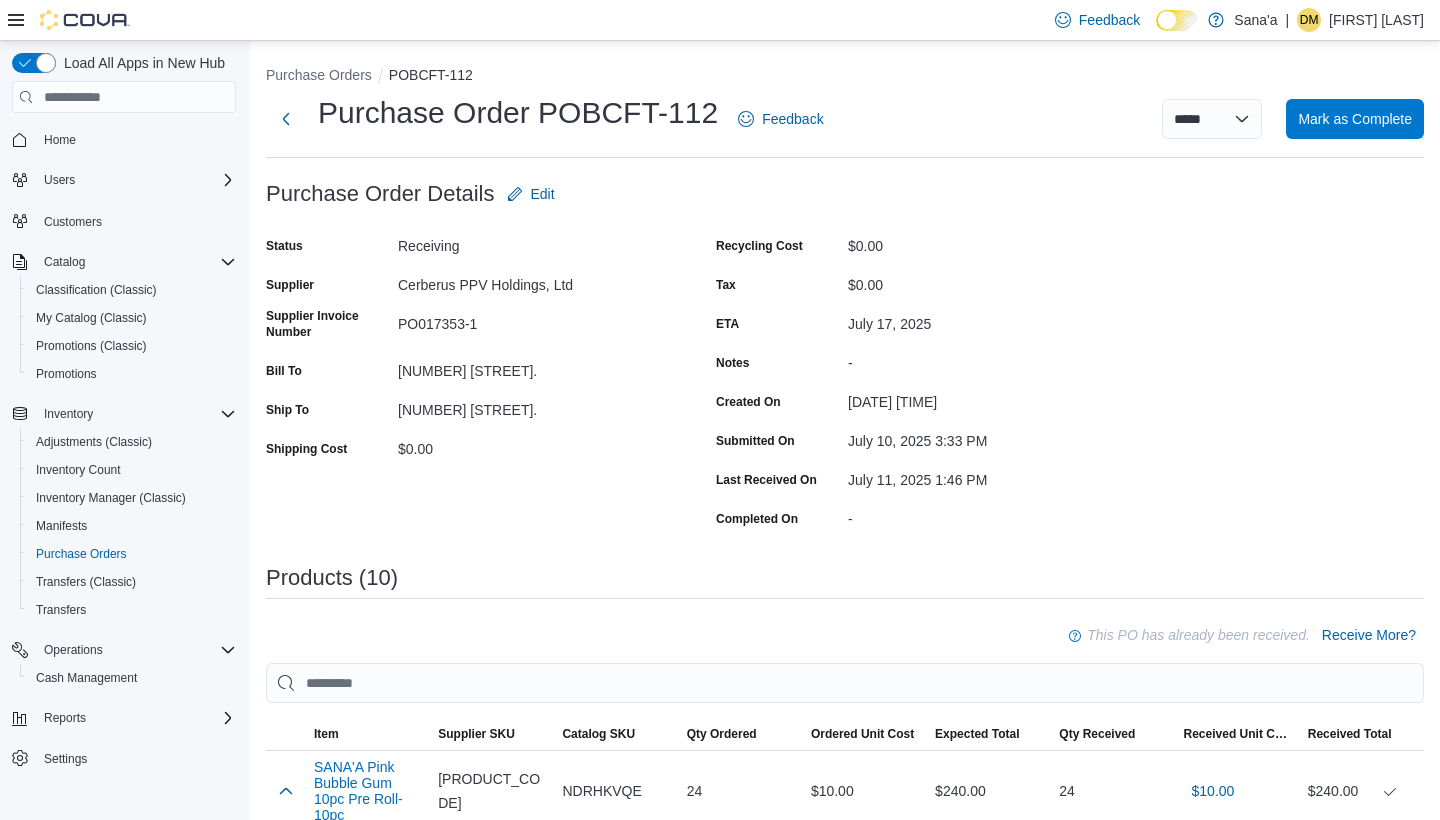 scroll, scrollTop: 0, scrollLeft: 0, axis: both 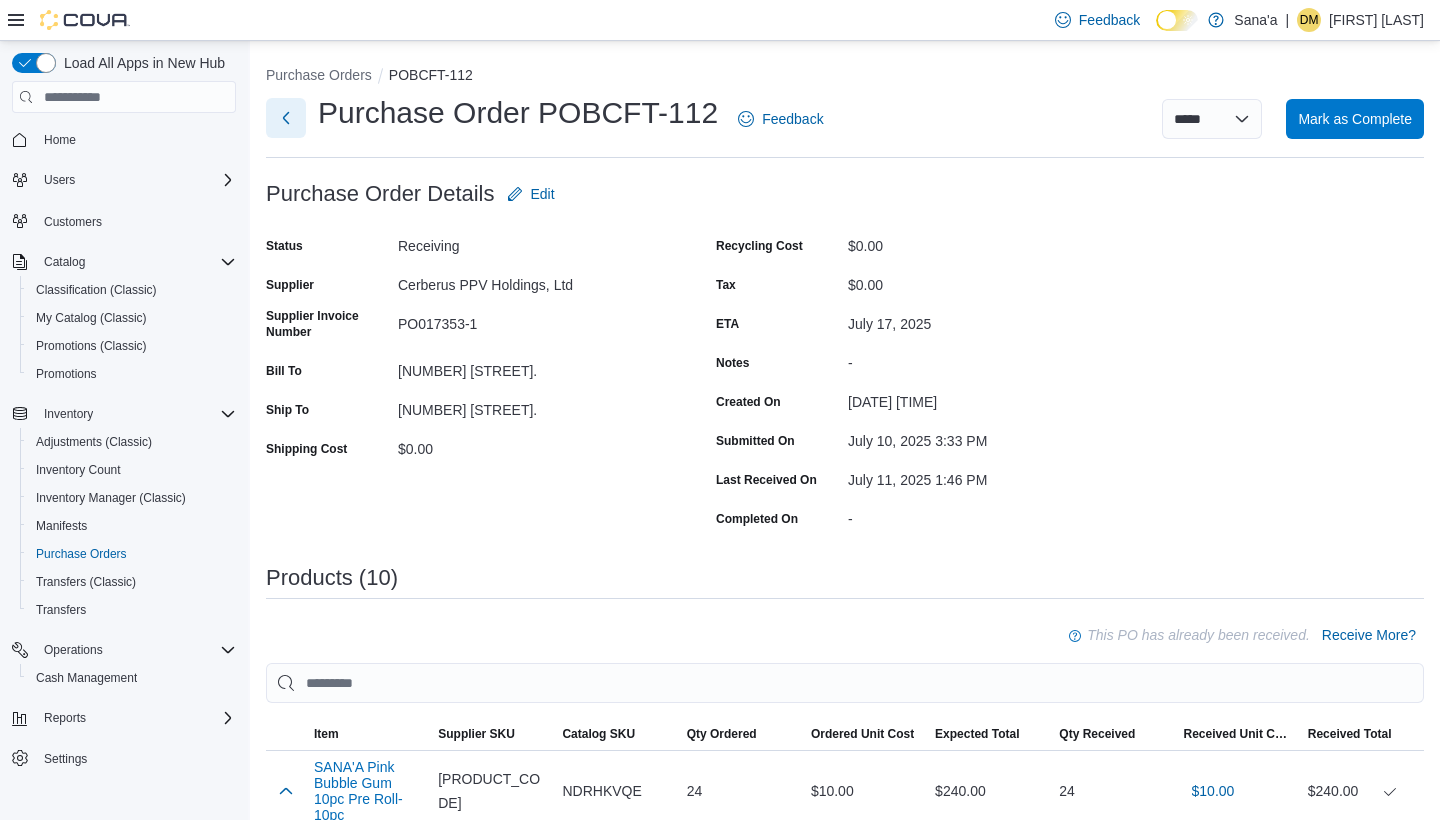 click at bounding box center (286, 118) 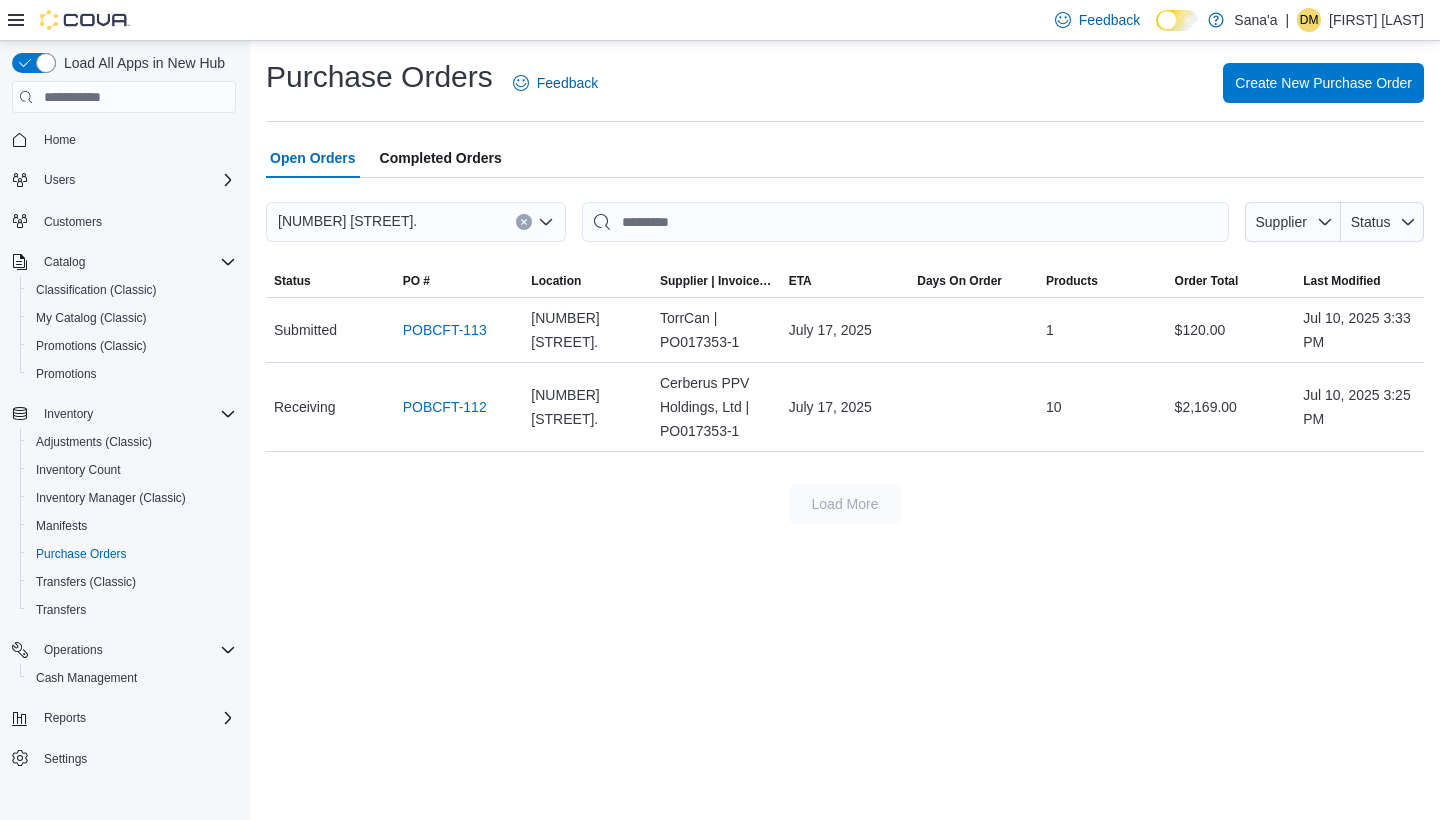 scroll, scrollTop: 0, scrollLeft: 0, axis: both 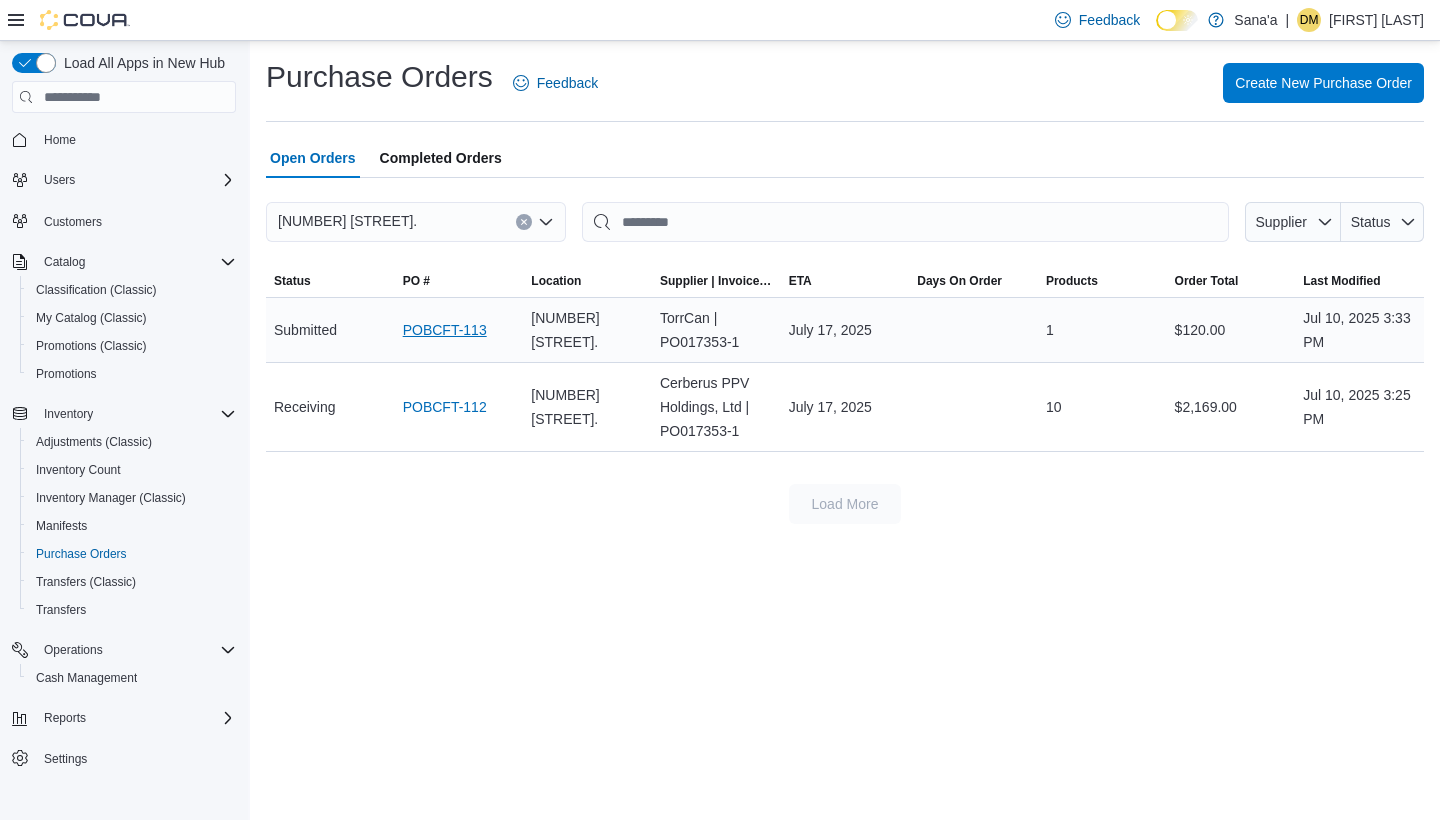 click on "POBCFT-113" at bounding box center [445, 330] 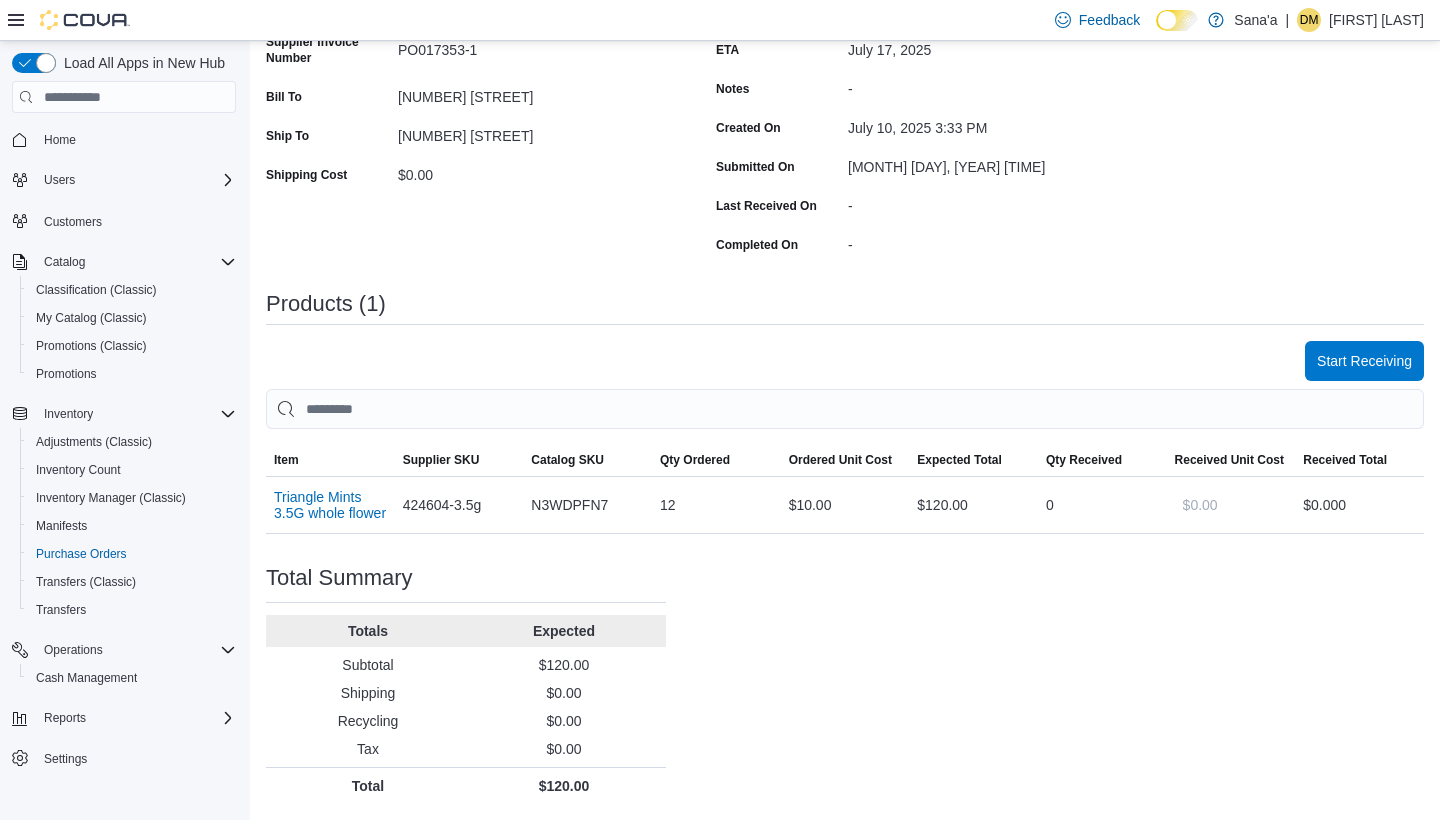 scroll, scrollTop: 273, scrollLeft: 0, axis: vertical 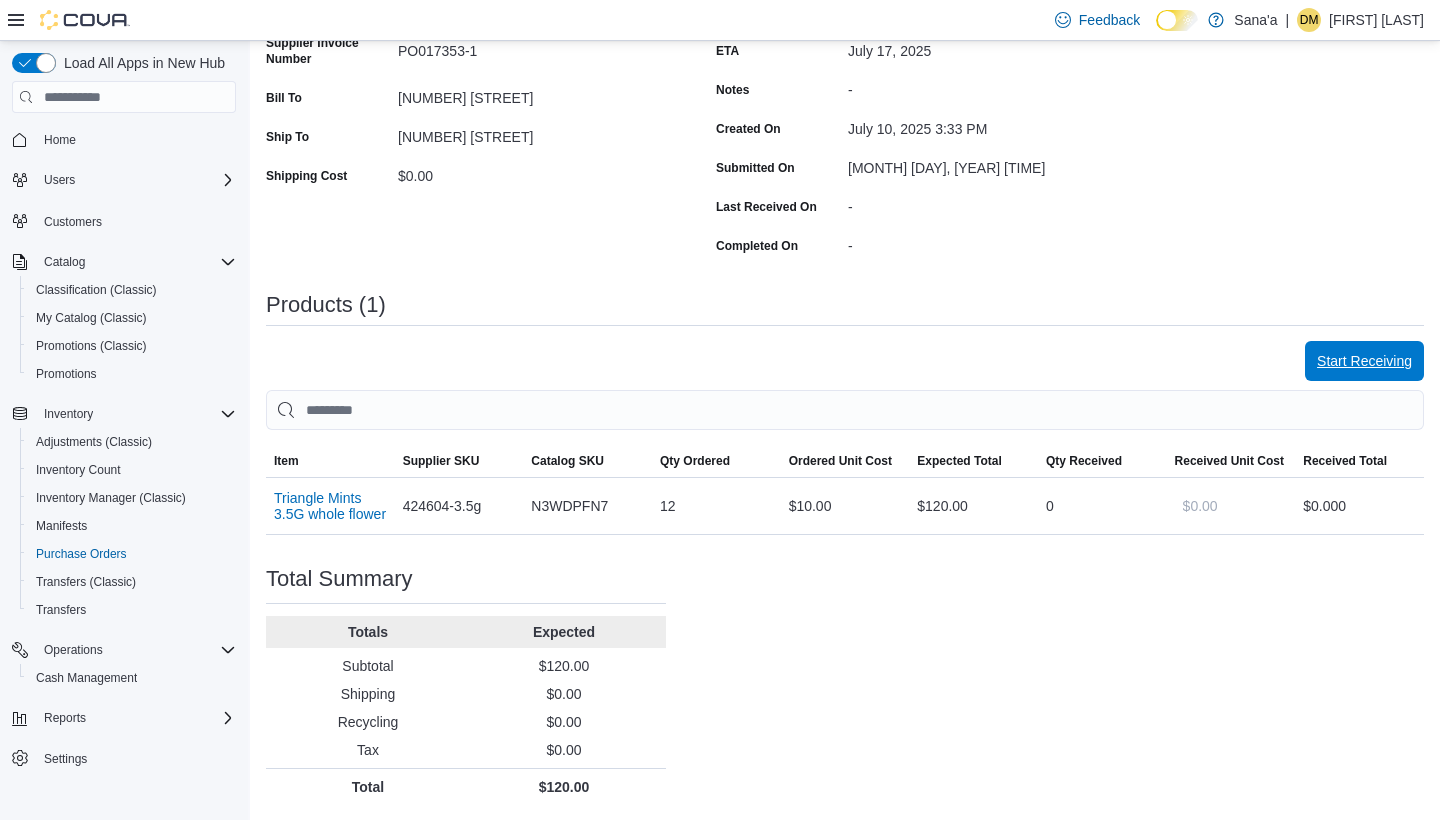 click on "Start Receiving" at bounding box center [1364, 361] 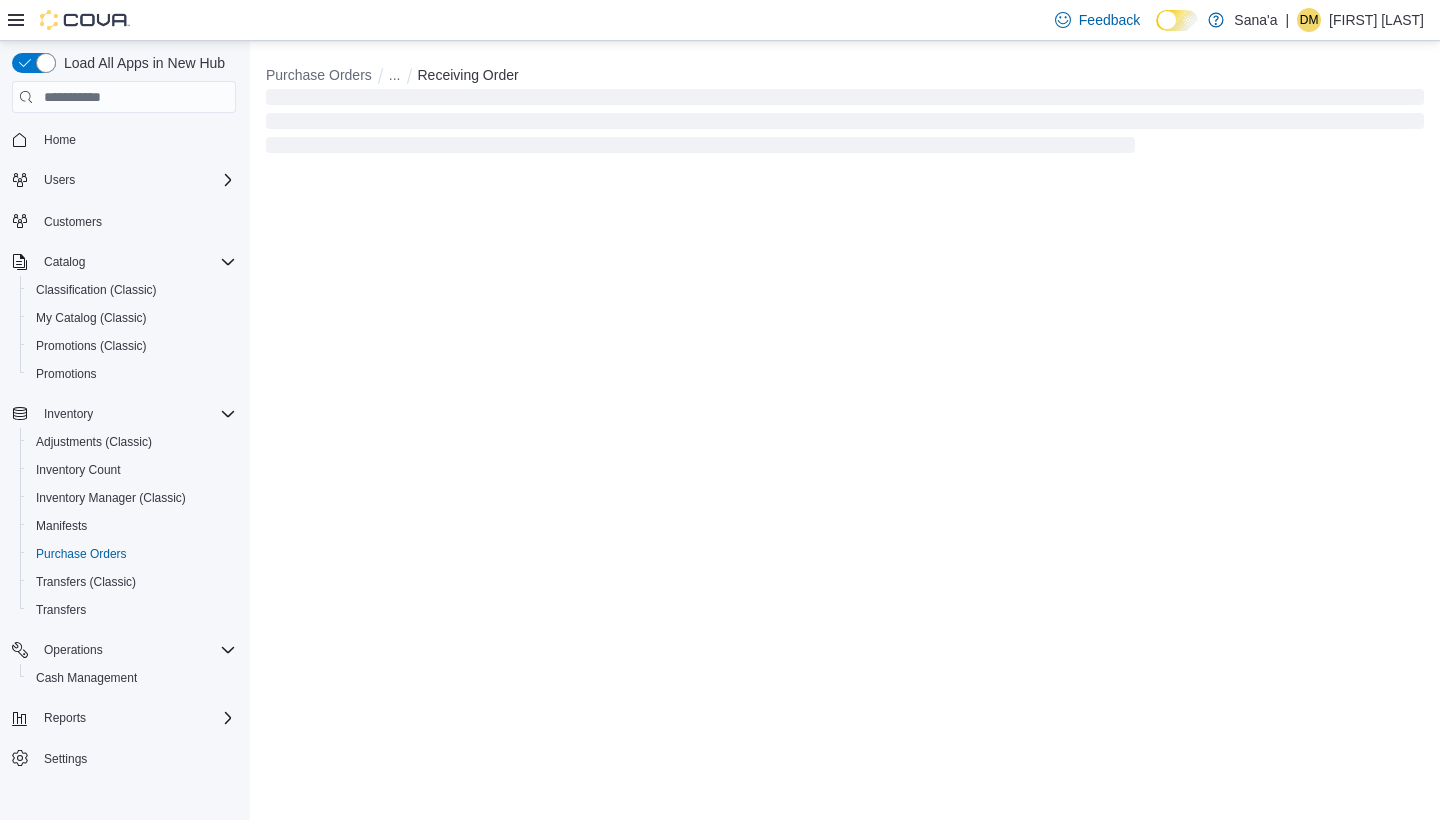 scroll, scrollTop: 0, scrollLeft: 0, axis: both 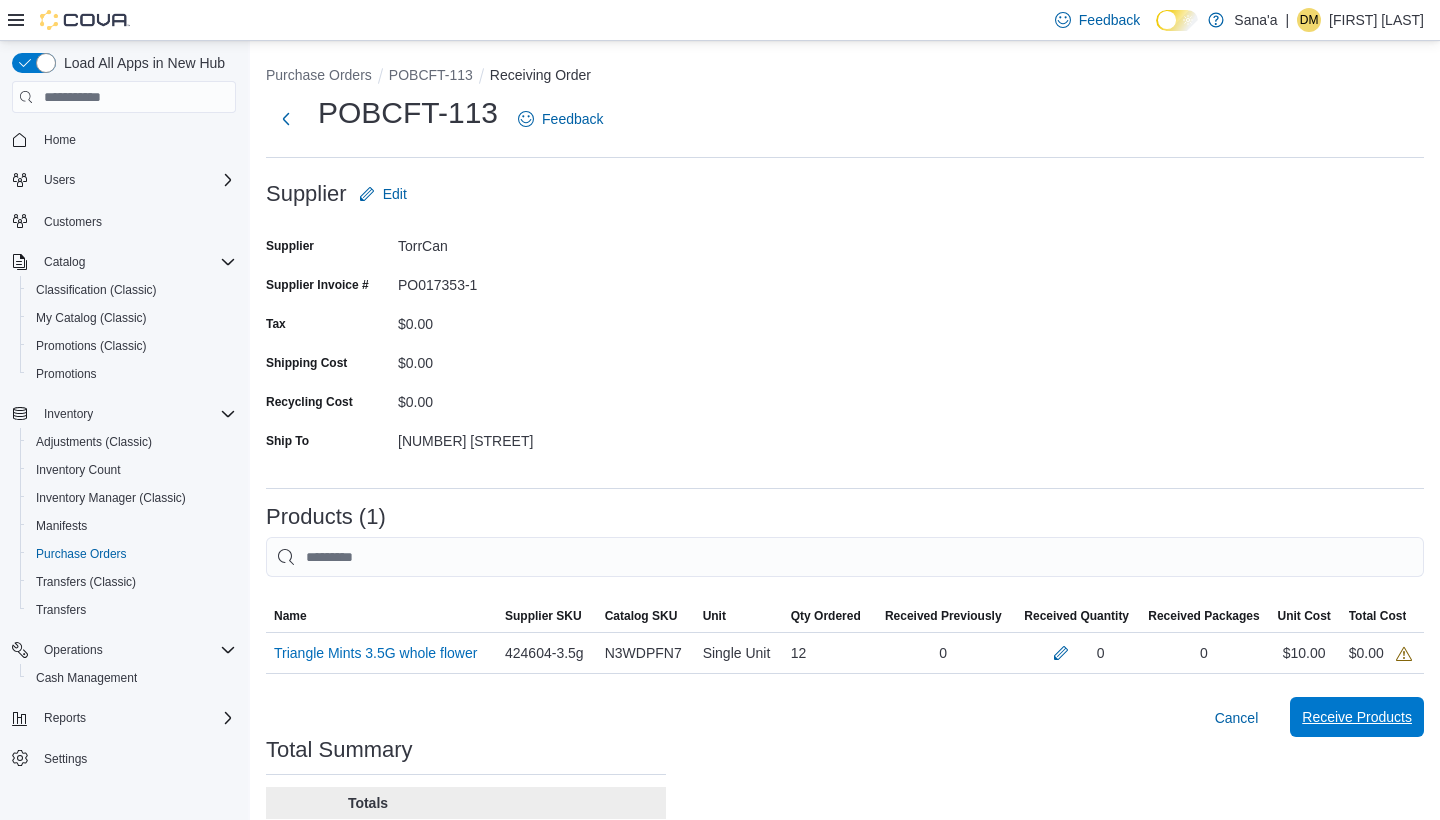click on "Receive Products" at bounding box center [1357, 717] 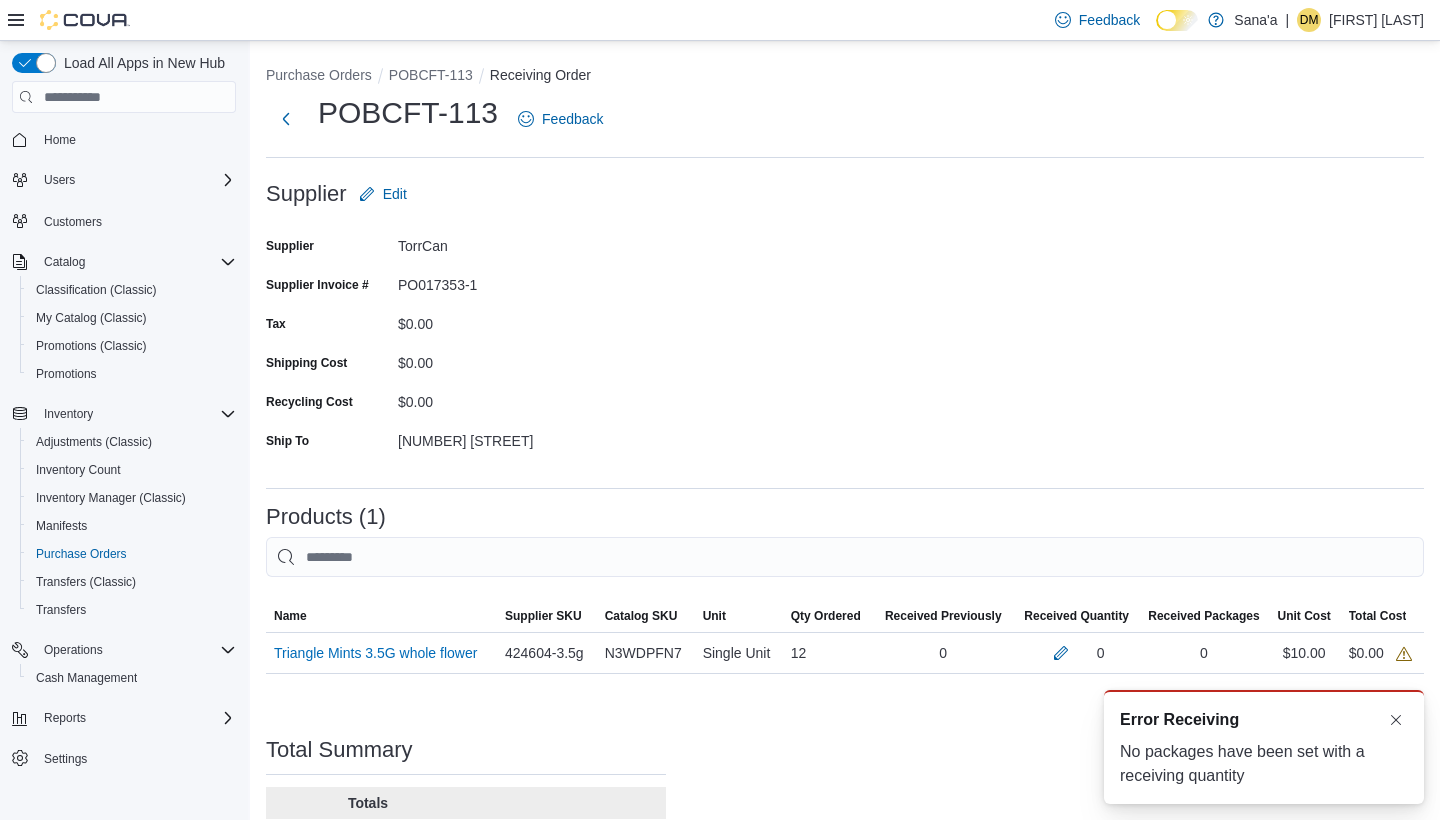 scroll, scrollTop: 0, scrollLeft: 0, axis: both 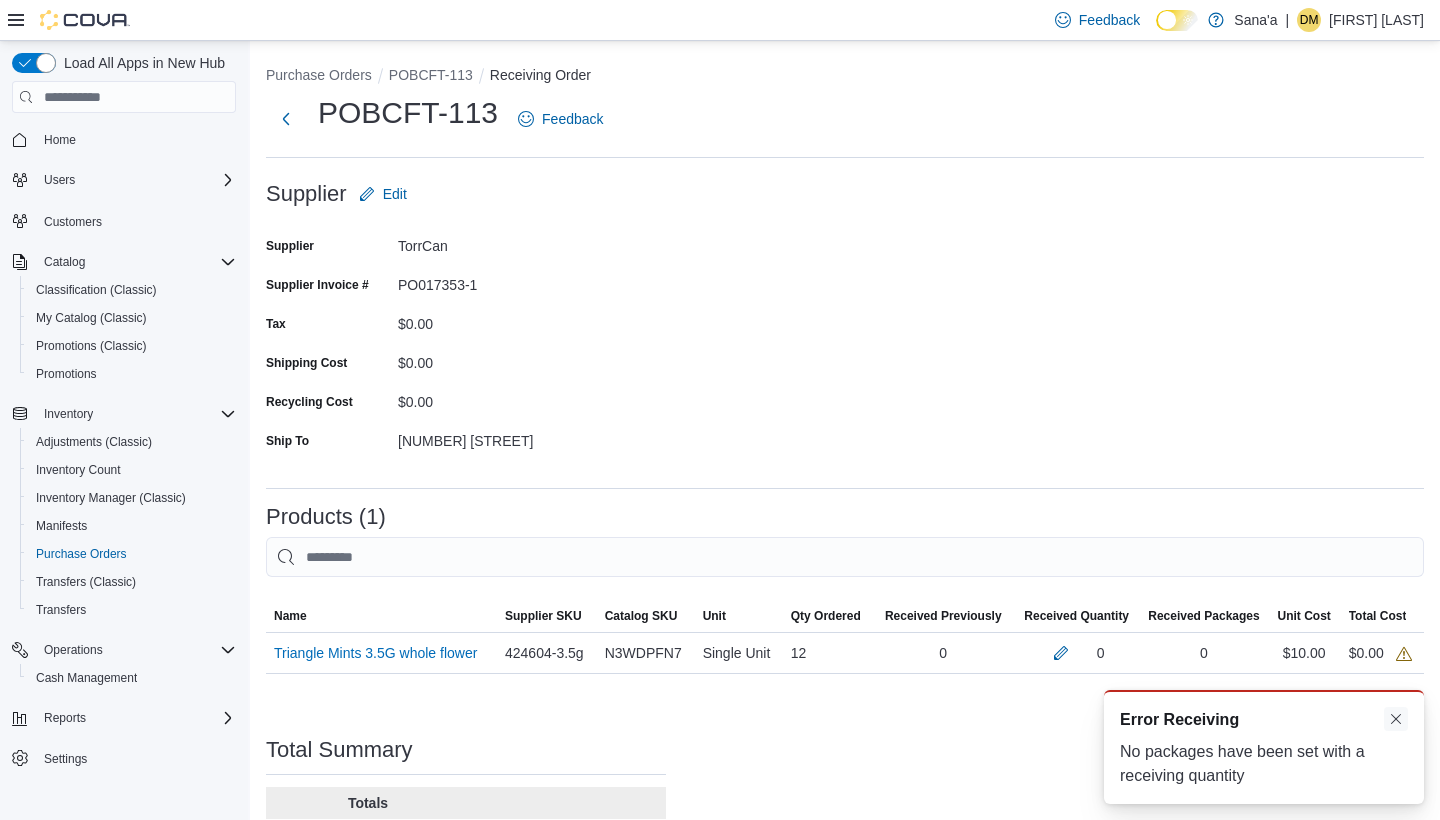 click at bounding box center (1396, 719) 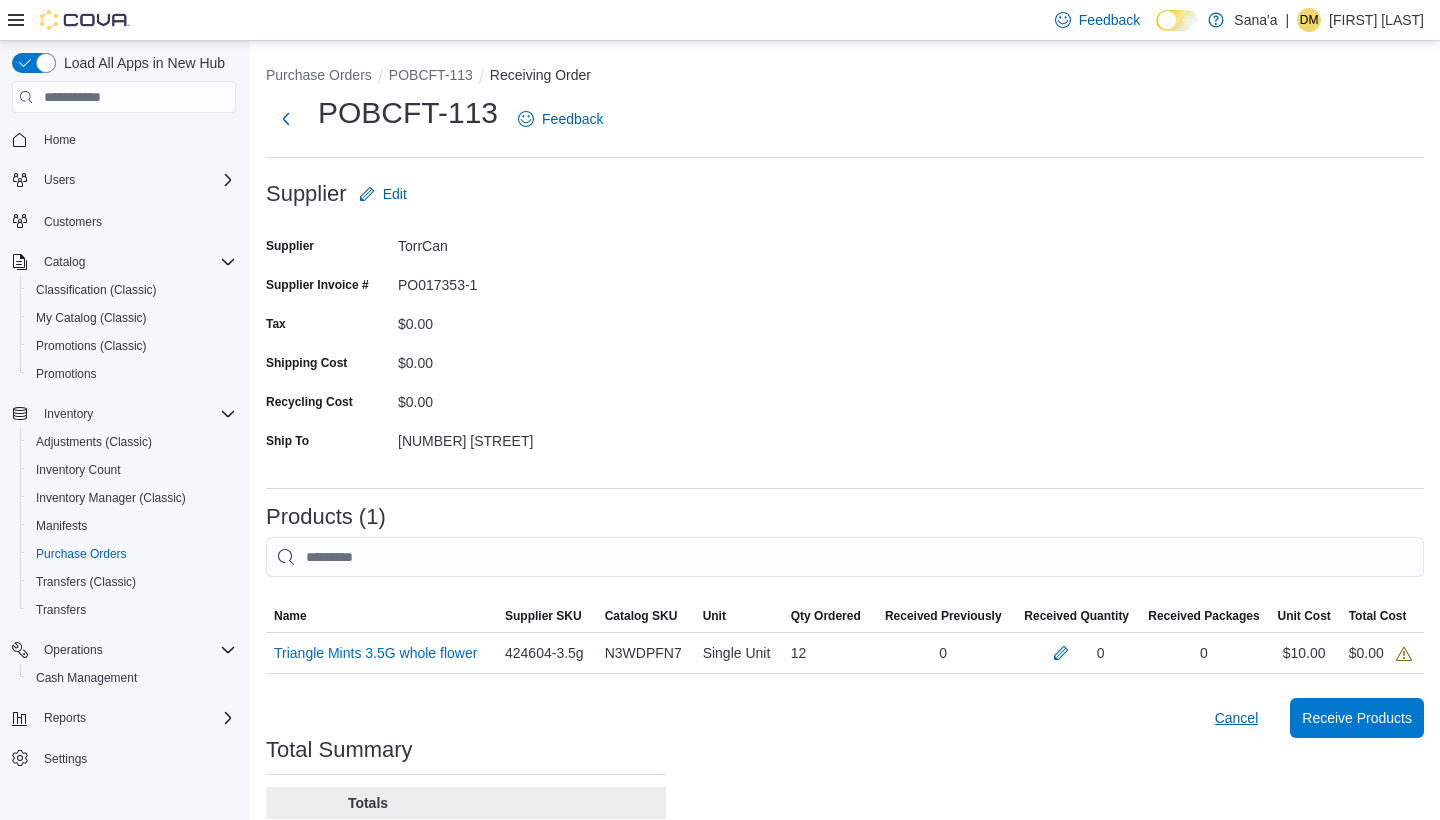 click on "Cancel" at bounding box center [1237, 718] 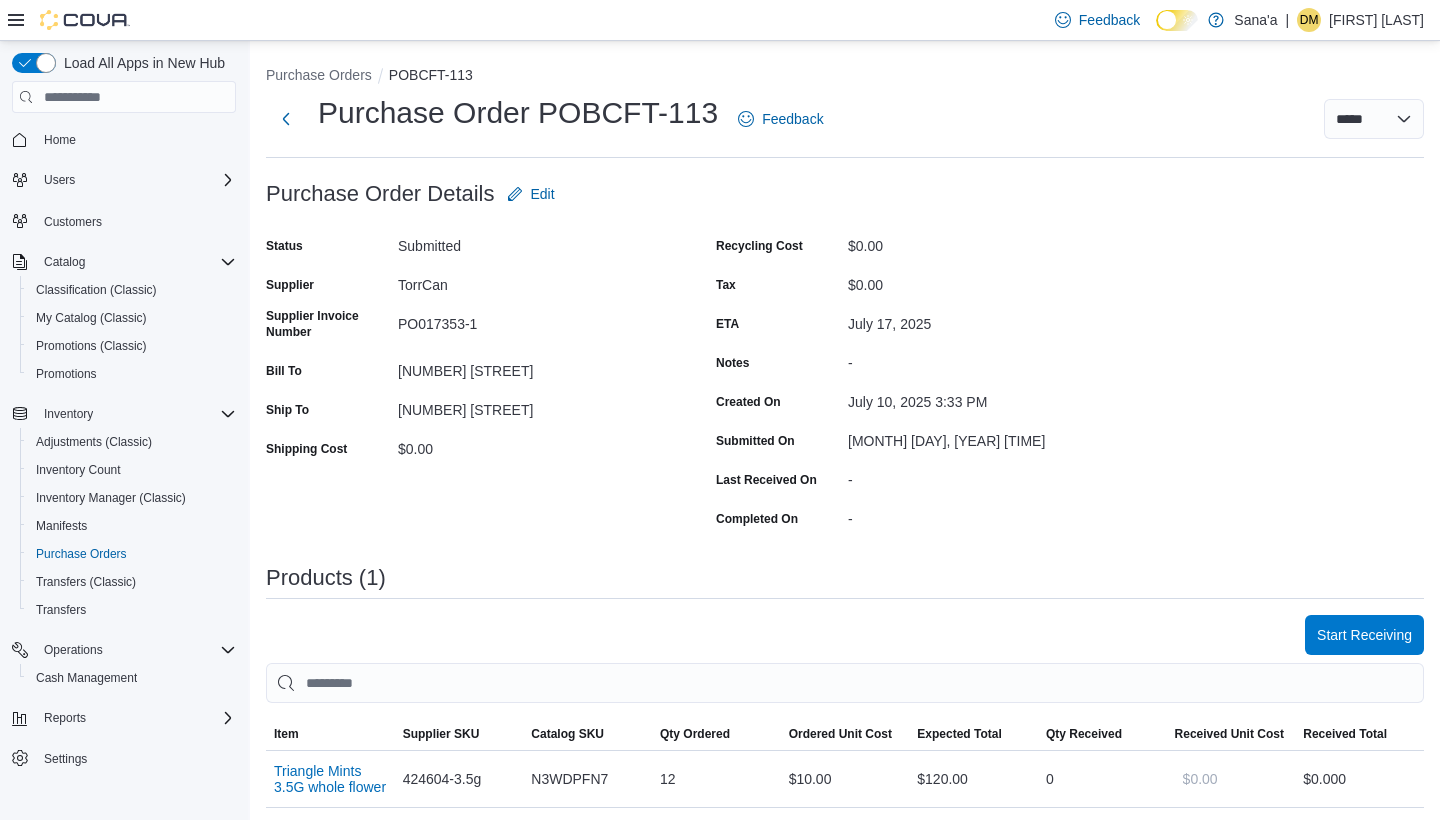 scroll, scrollTop: 0, scrollLeft: 0, axis: both 